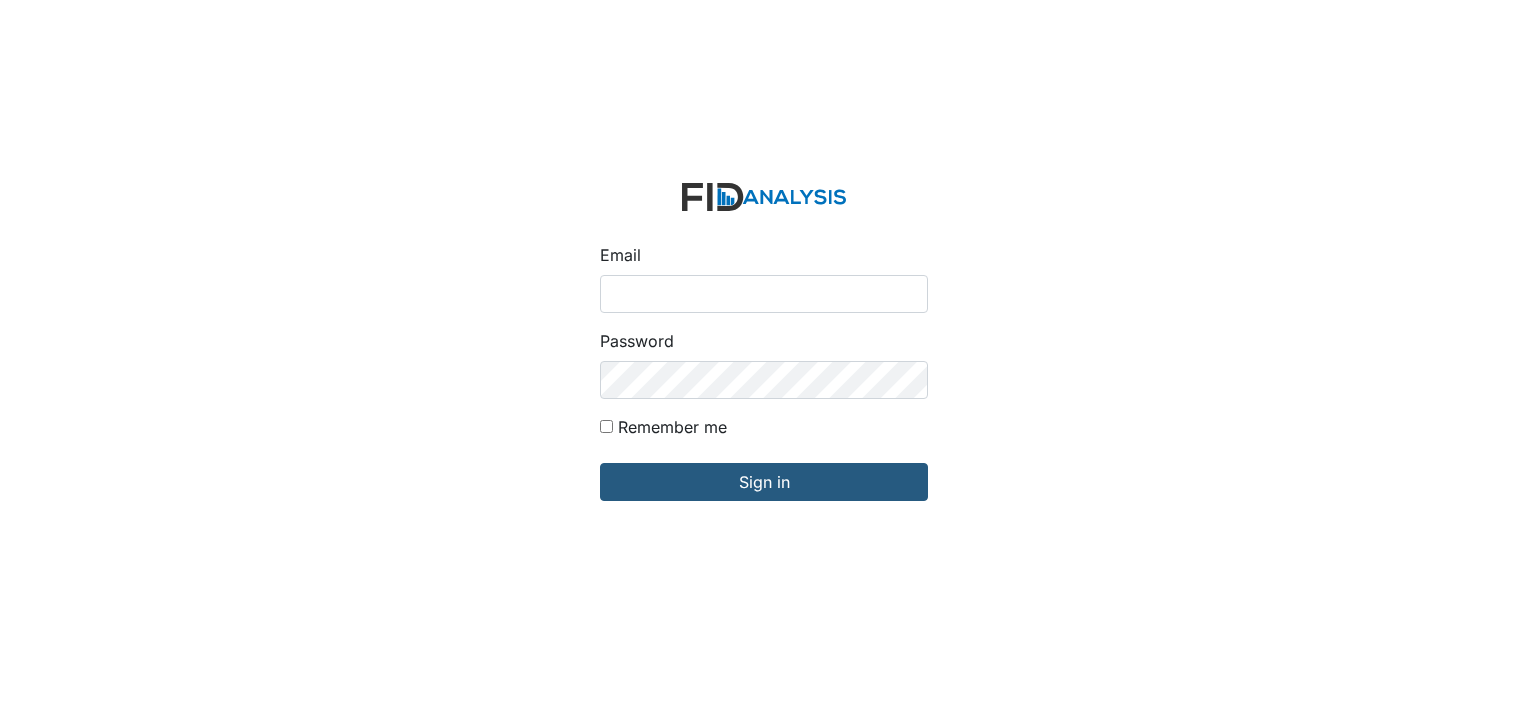 scroll, scrollTop: 0, scrollLeft: 0, axis: both 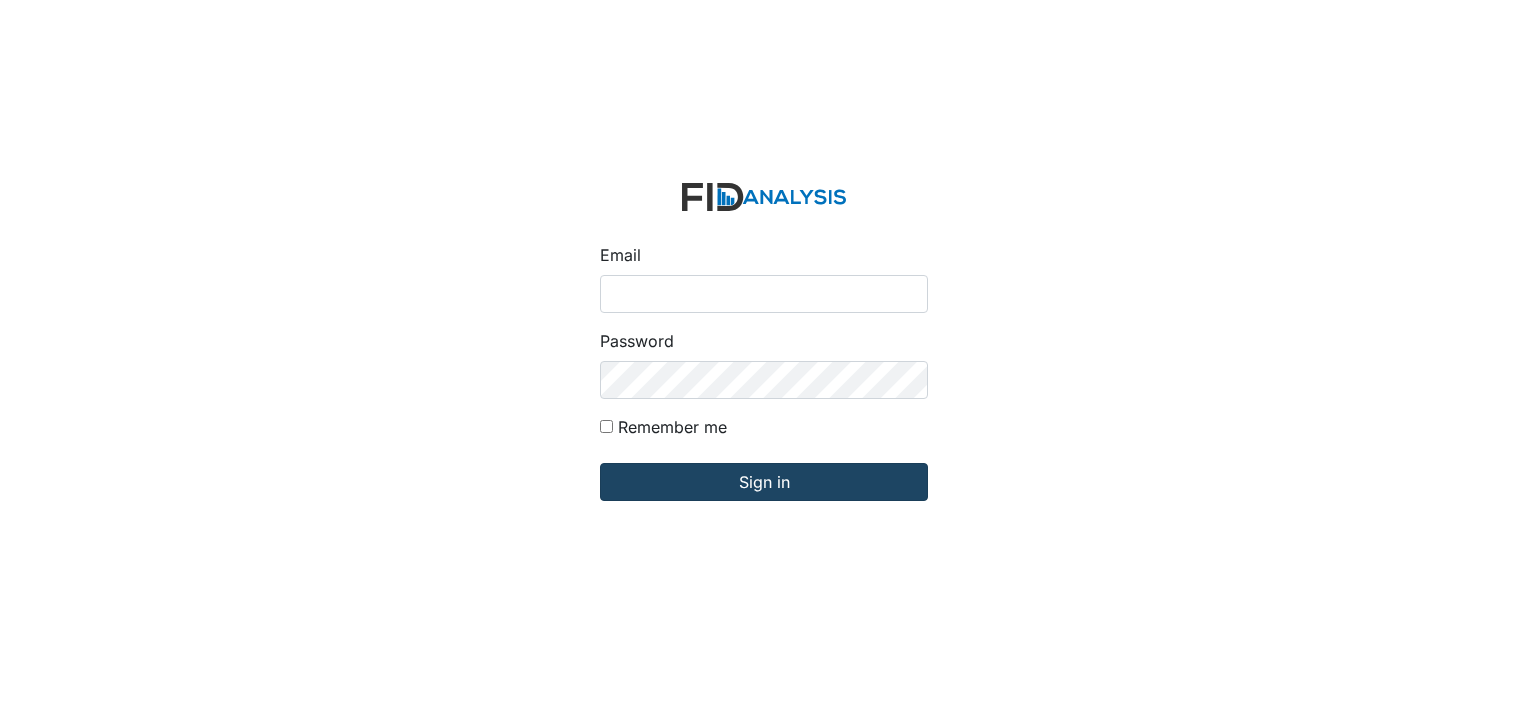 type on "gwalton@[EMAIL]" 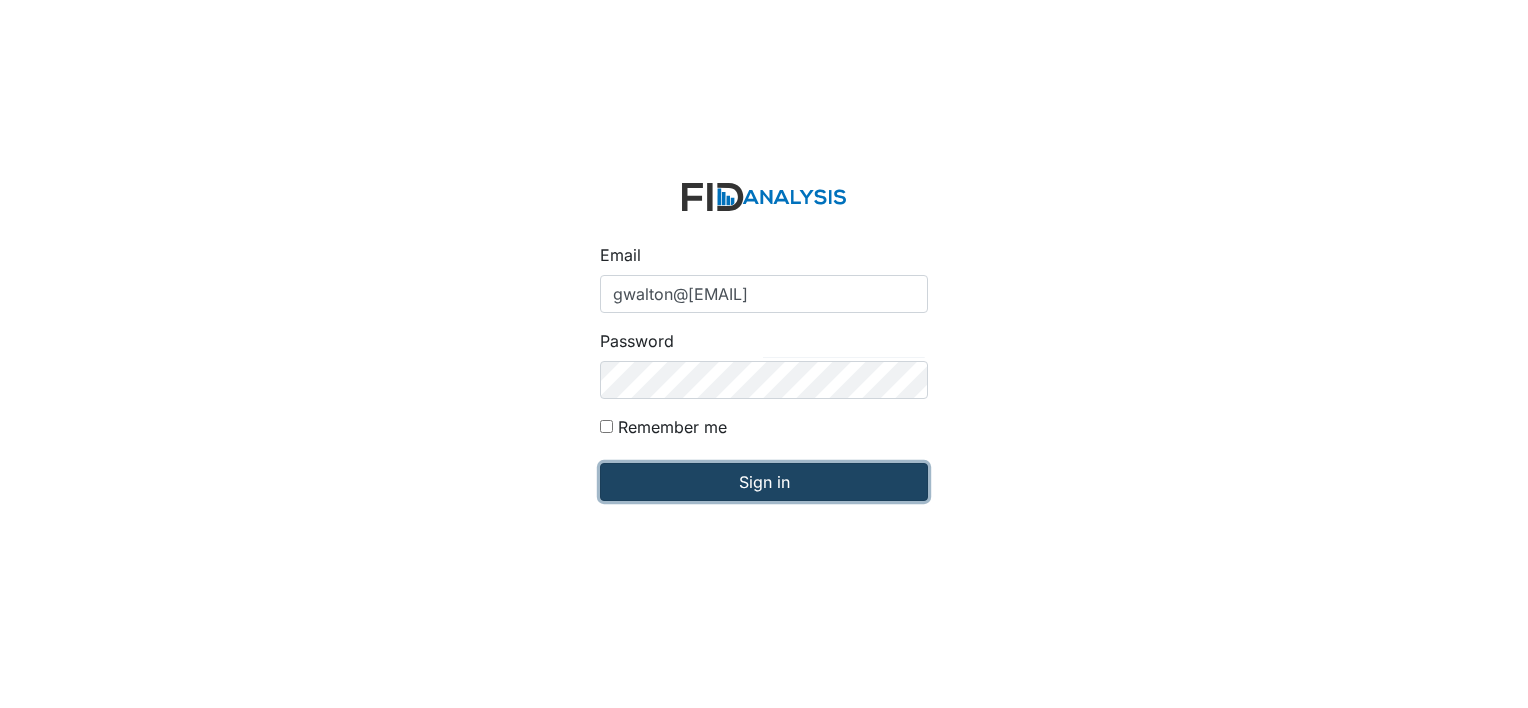 click on "Sign in" at bounding box center (764, 482) 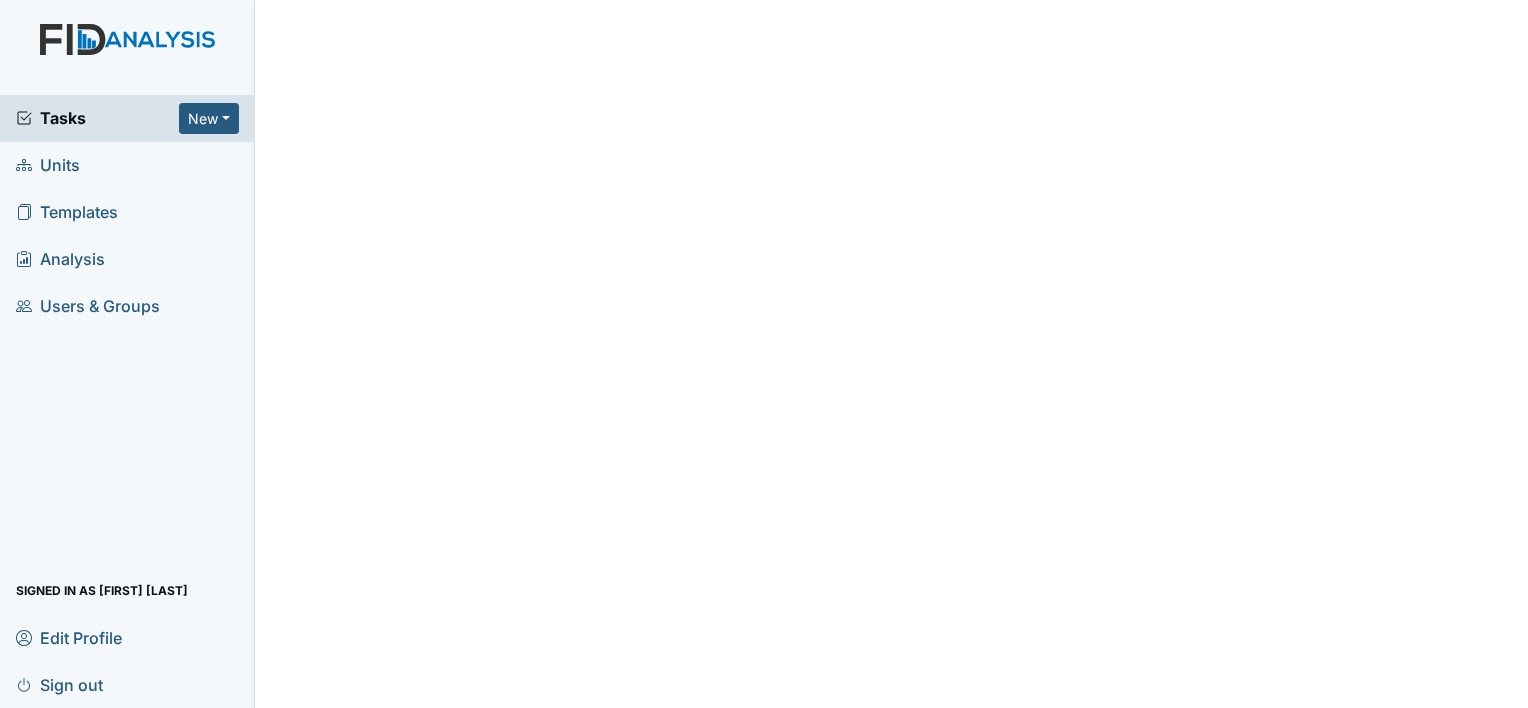 scroll, scrollTop: 0, scrollLeft: 0, axis: both 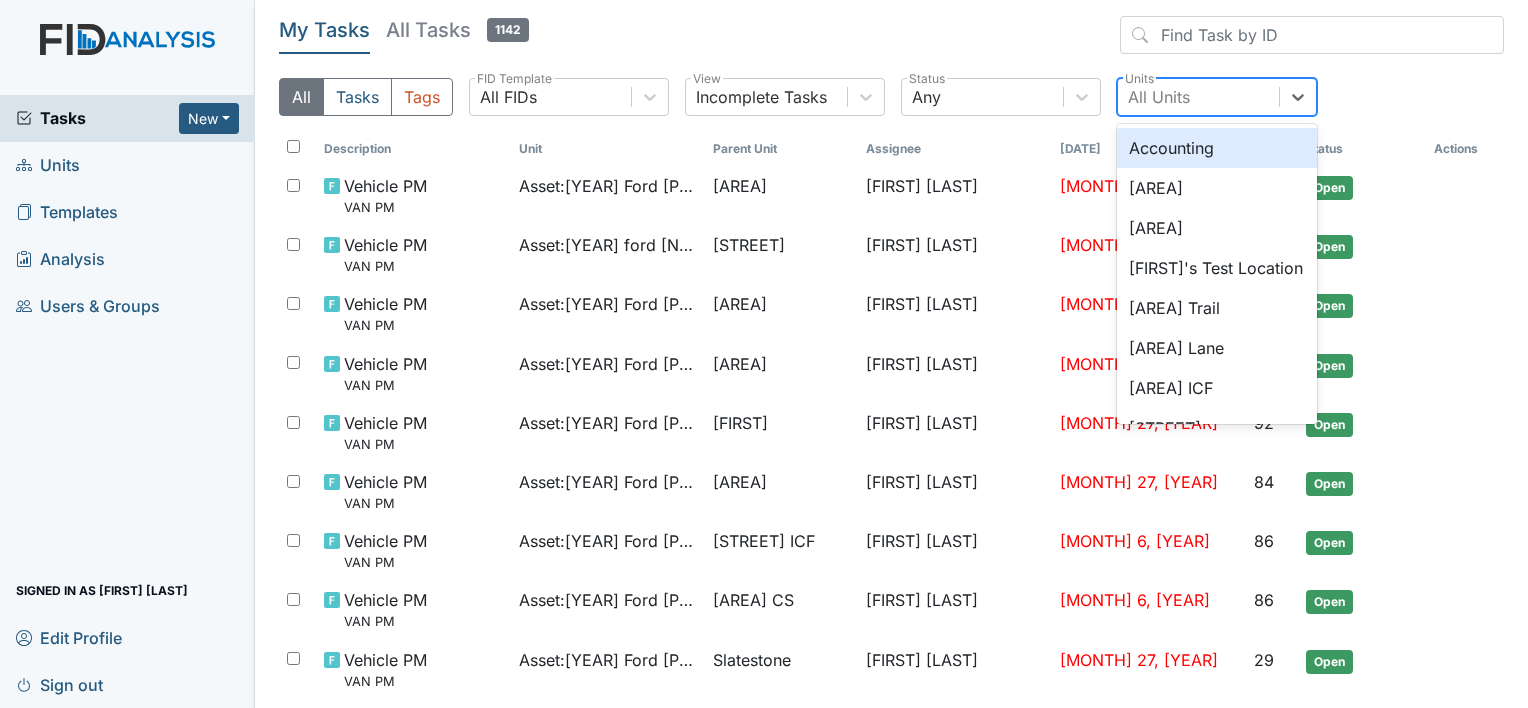 click on "All Units" at bounding box center [1159, 97] 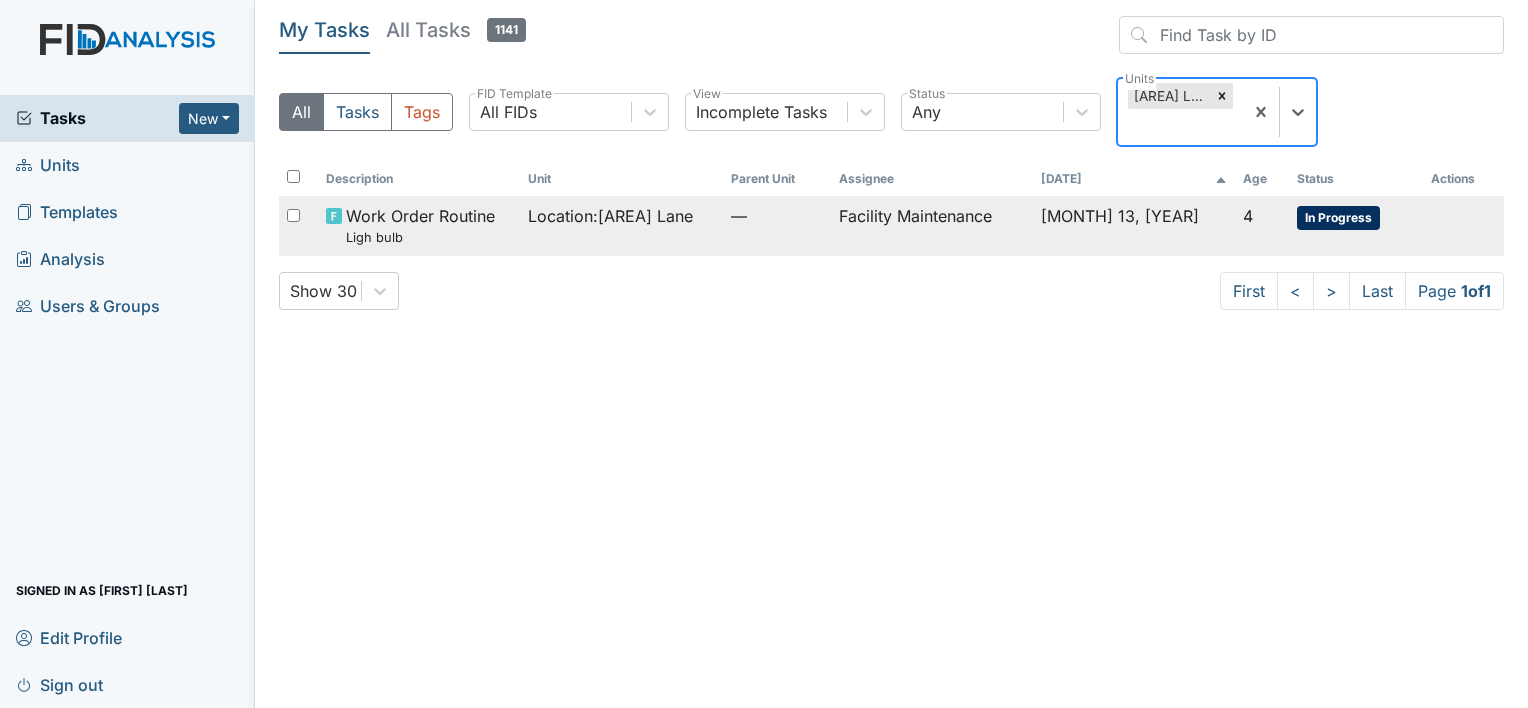 click on "Facility Maintenance" at bounding box center [932, 225] 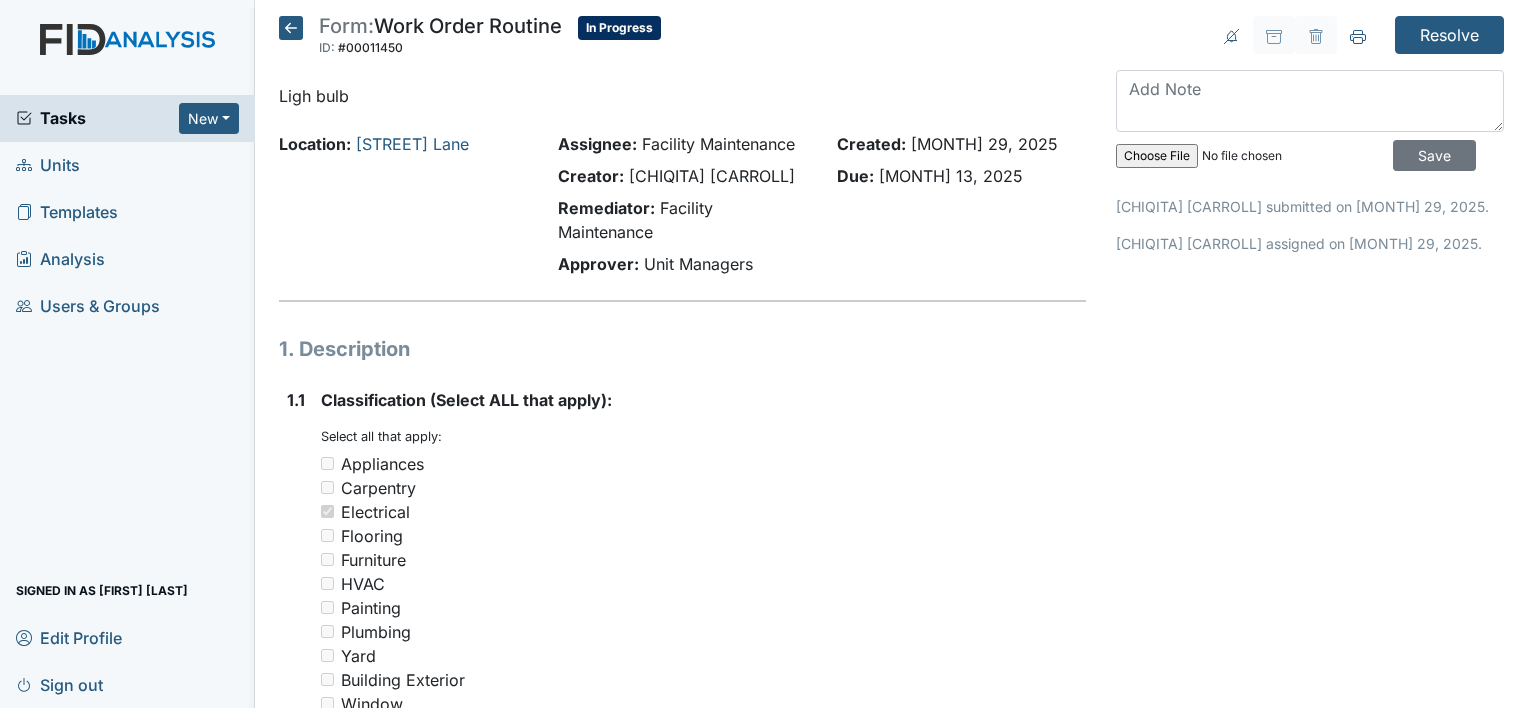 scroll, scrollTop: 0, scrollLeft: 0, axis: both 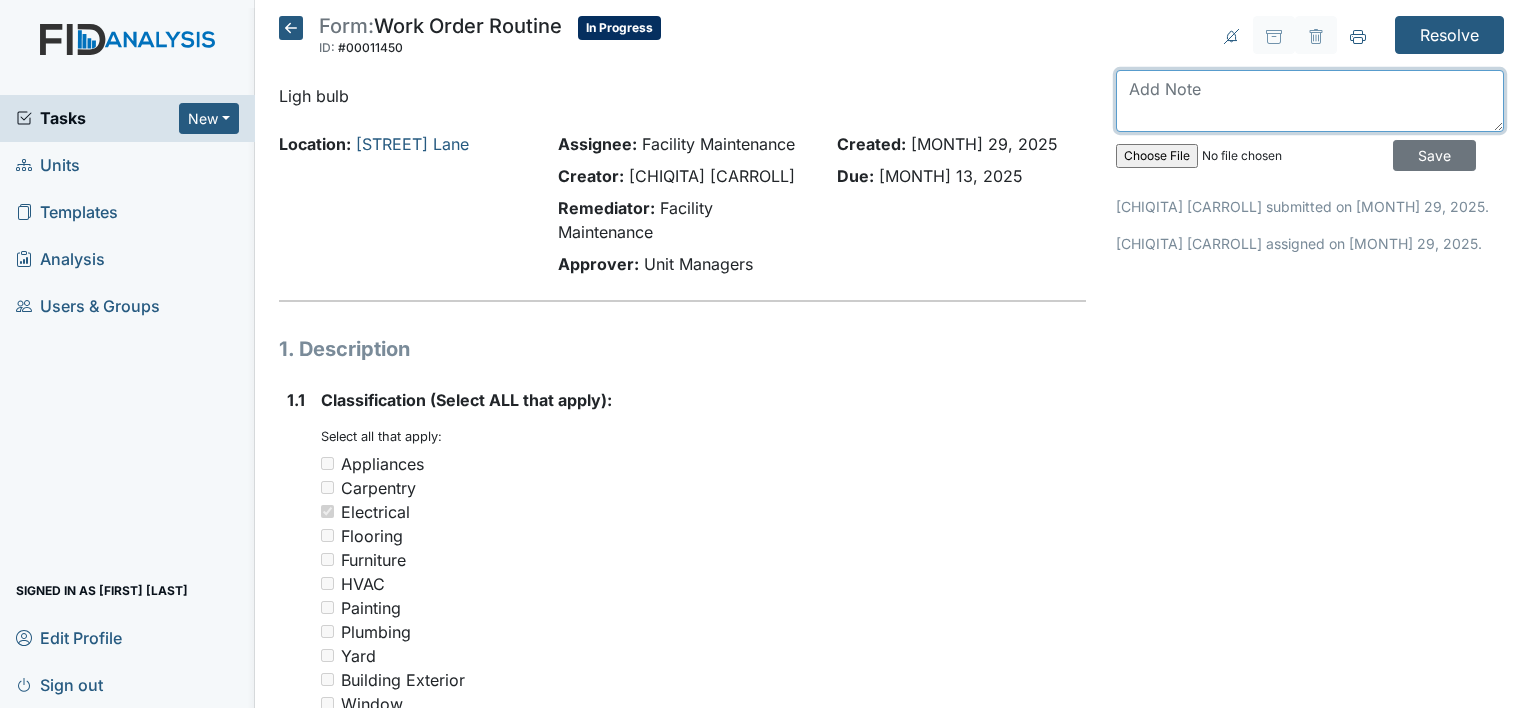 click at bounding box center (1310, 101) 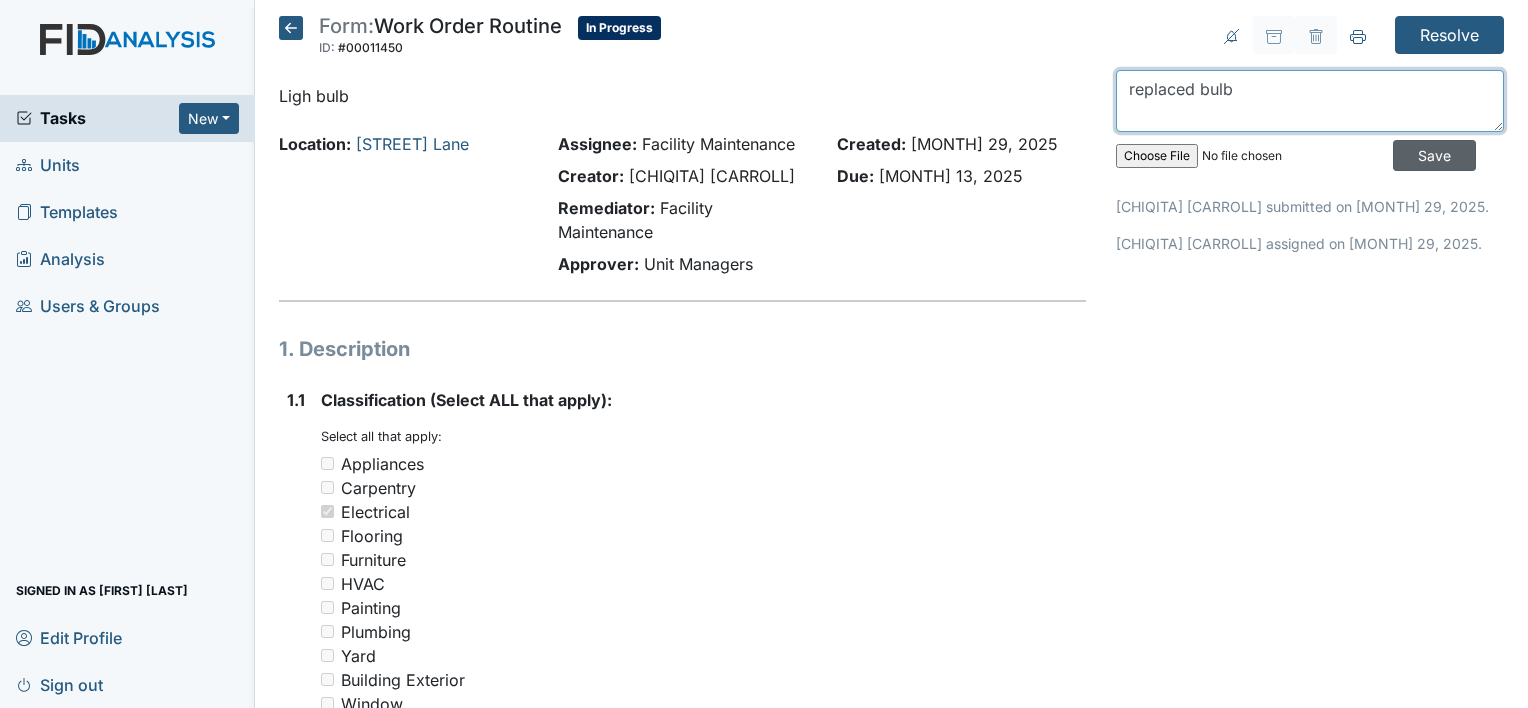 type on "replaced bulb" 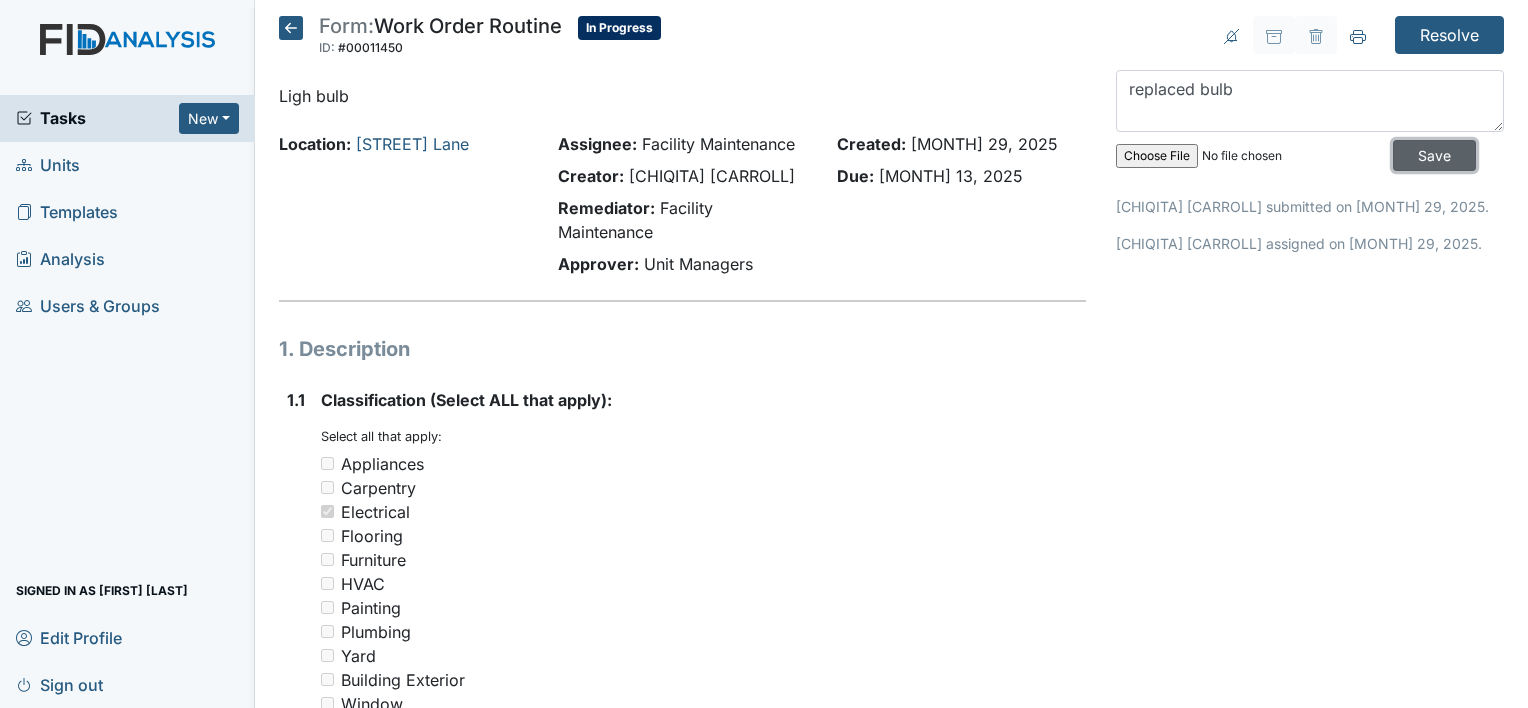 click on "Save" at bounding box center (1434, 155) 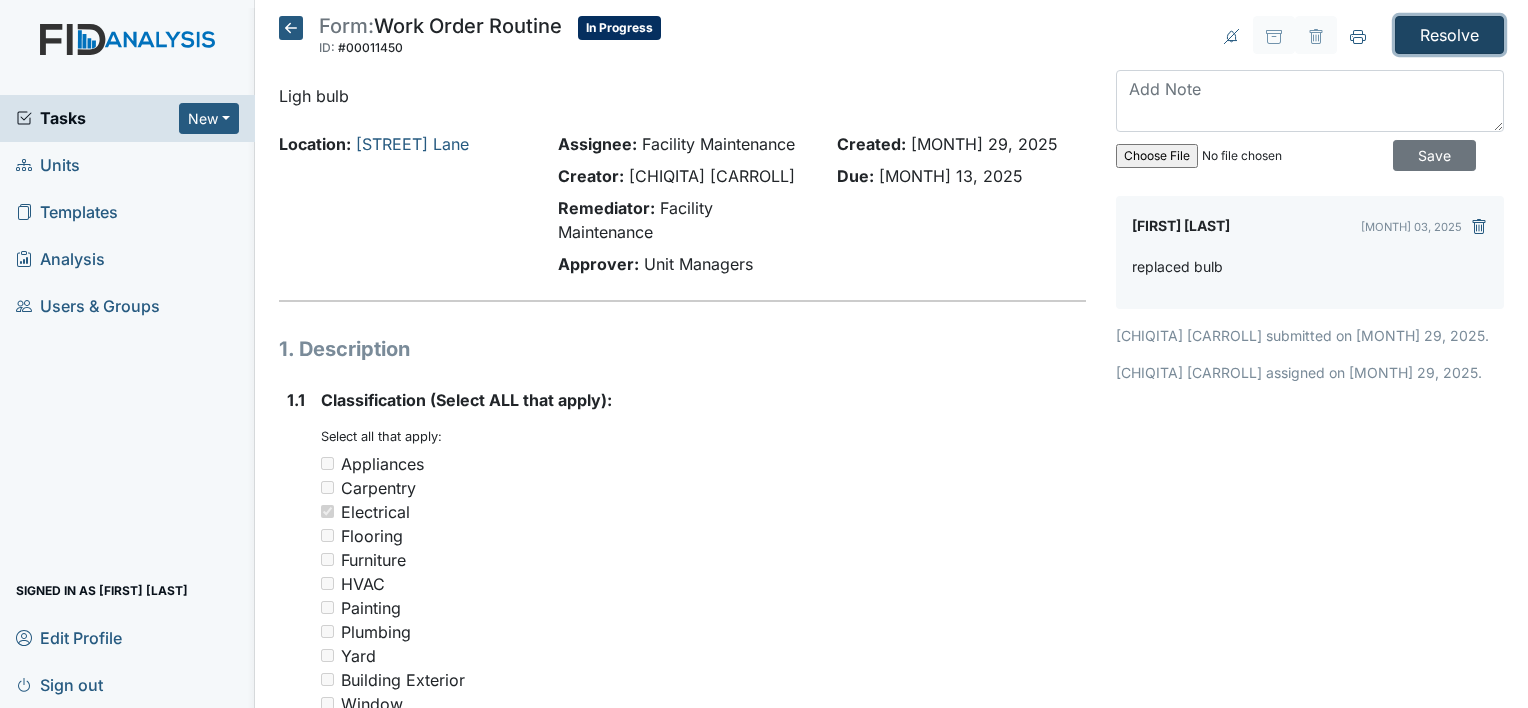 click on "Resolve" at bounding box center (1449, 35) 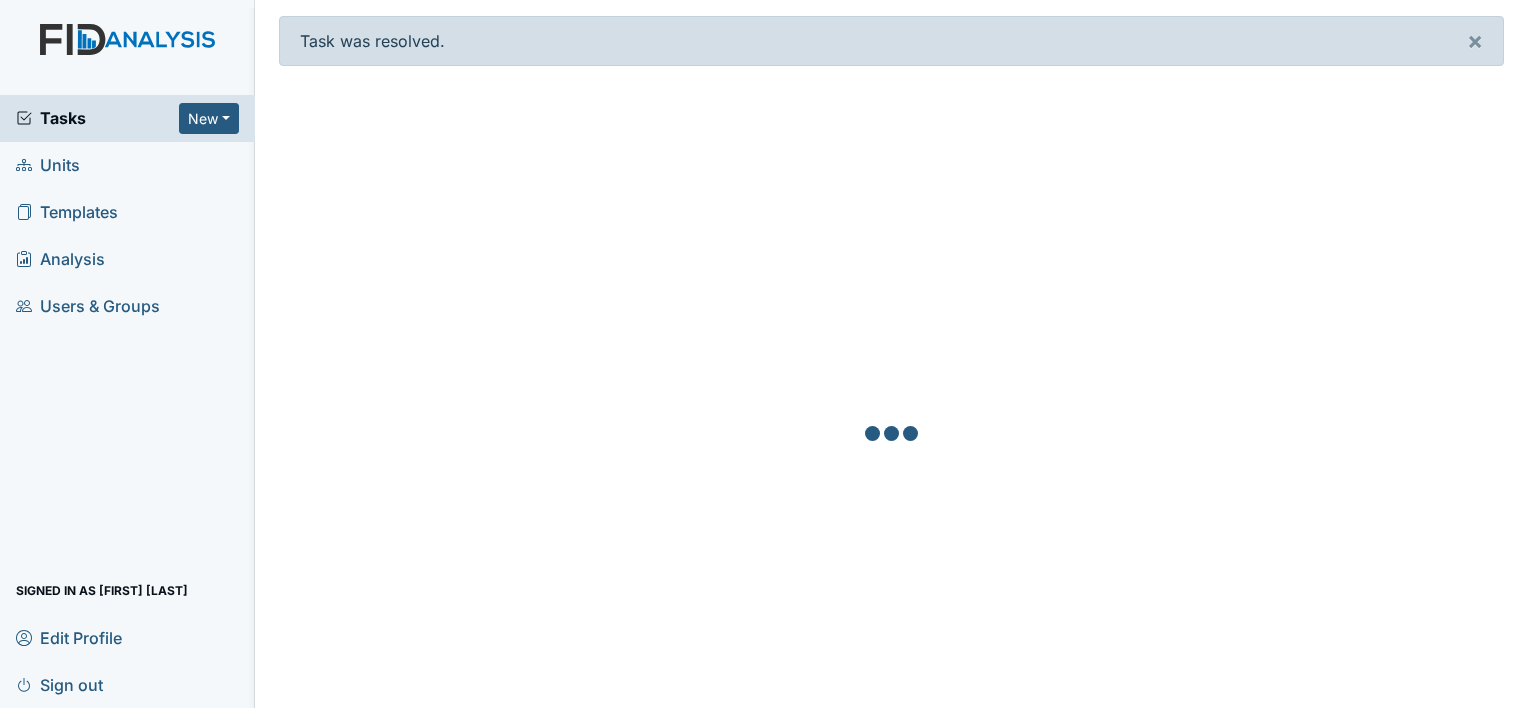 scroll, scrollTop: 0, scrollLeft: 0, axis: both 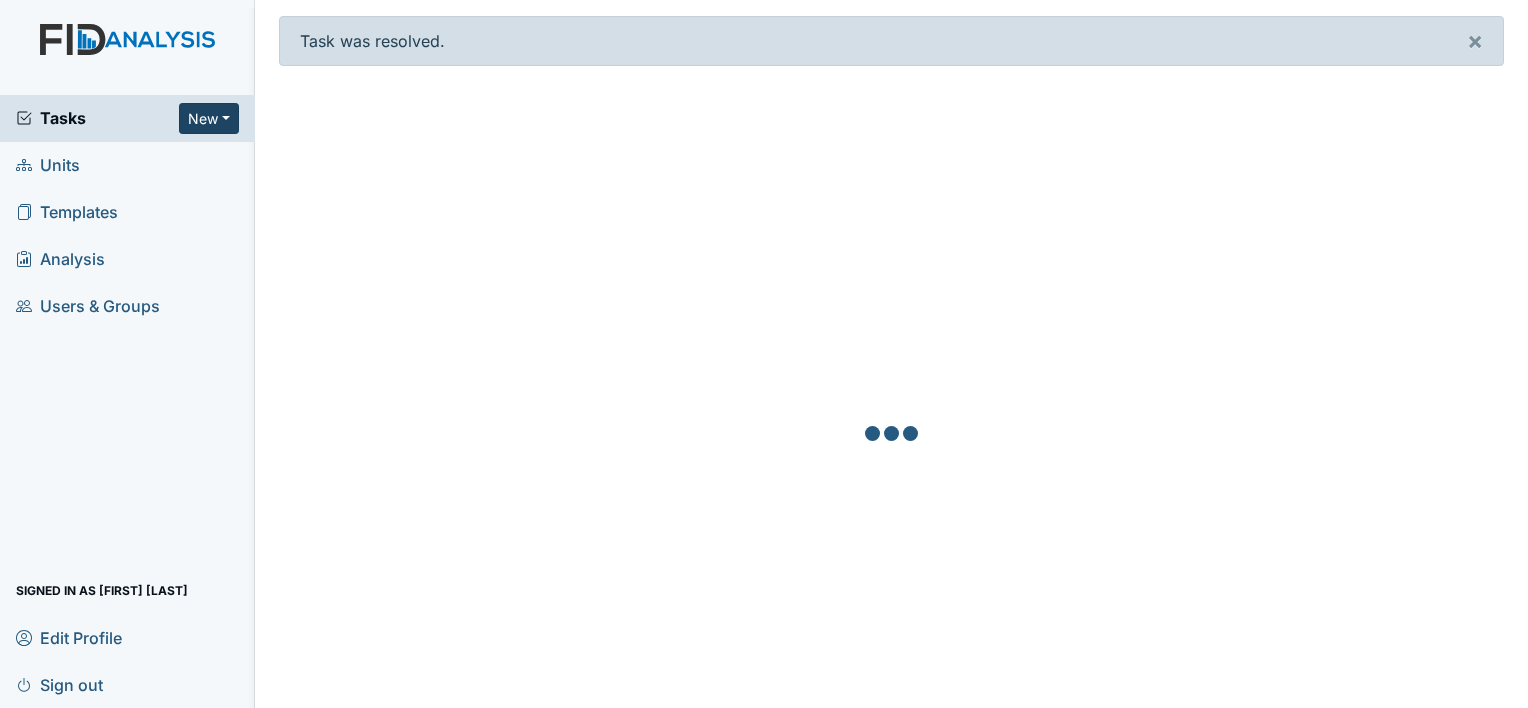 click on "New" at bounding box center (209, 118) 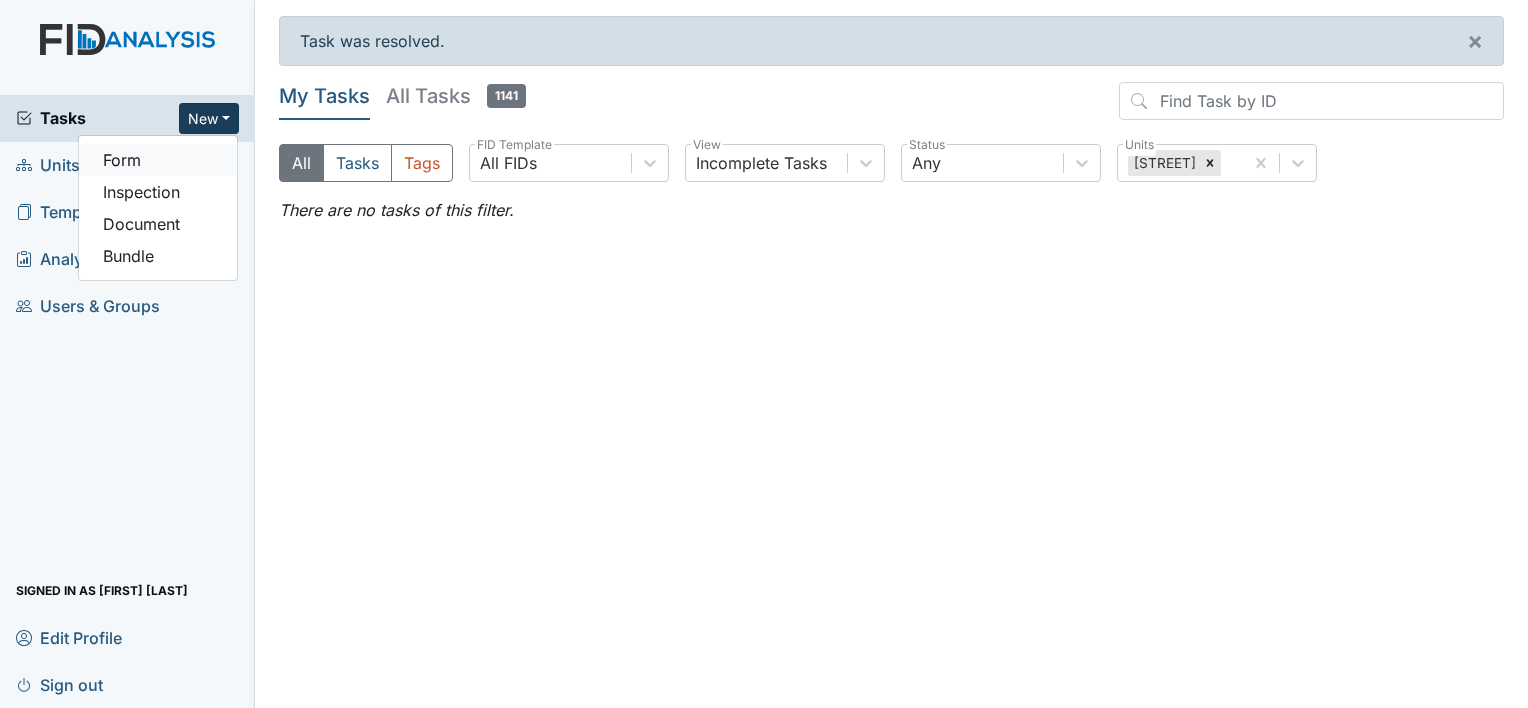 click on "Form" at bounding box center (158, 160) 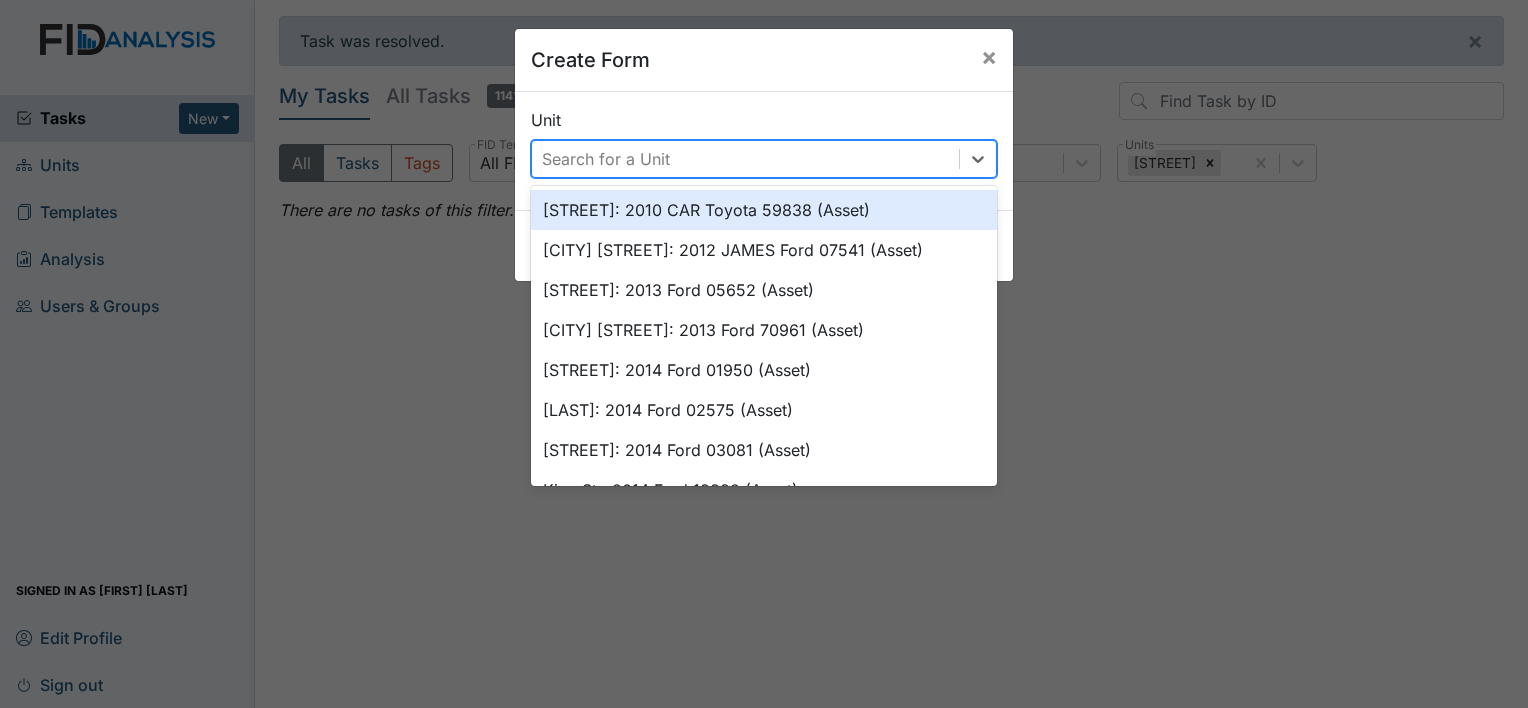 click on "Search for a Unit" at bounding box center [606, 159] 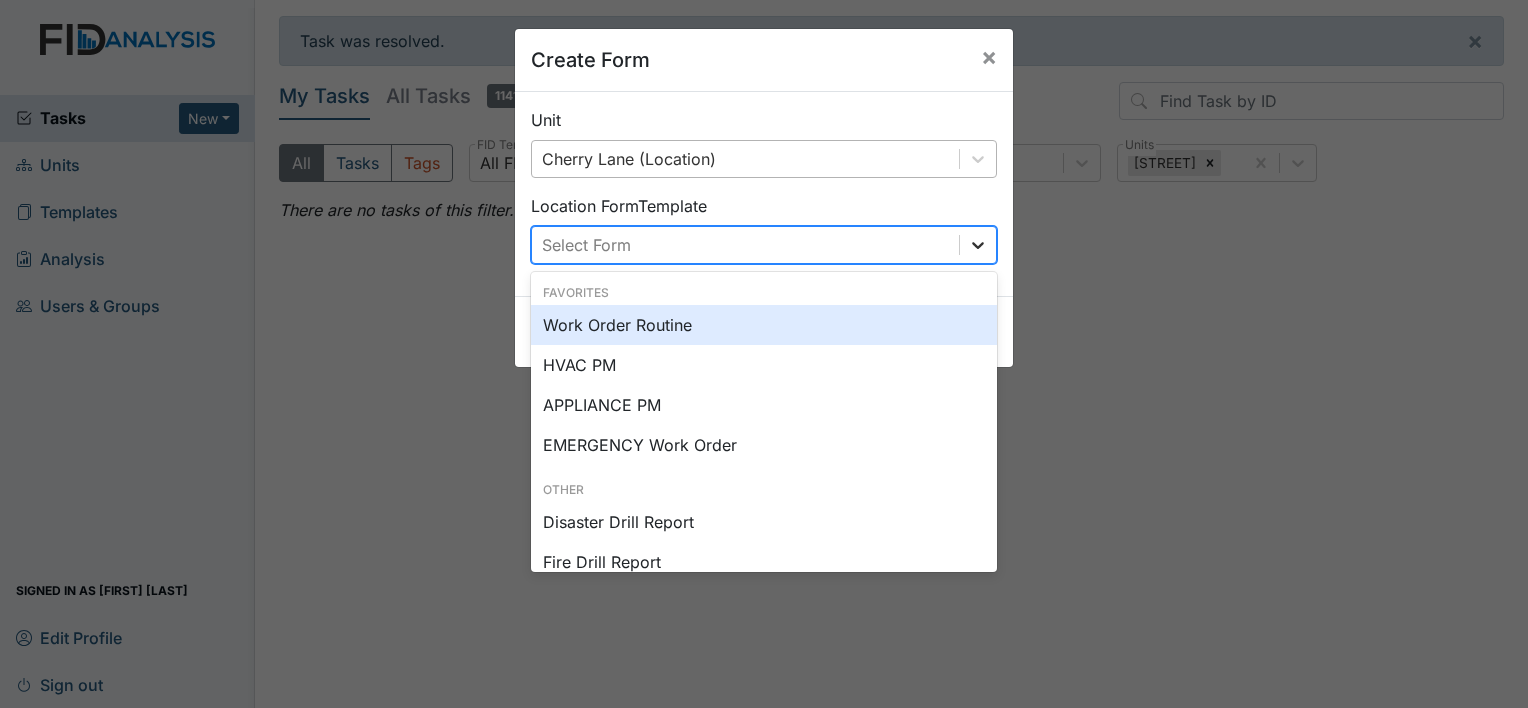 click at bounding box center (978, 245) 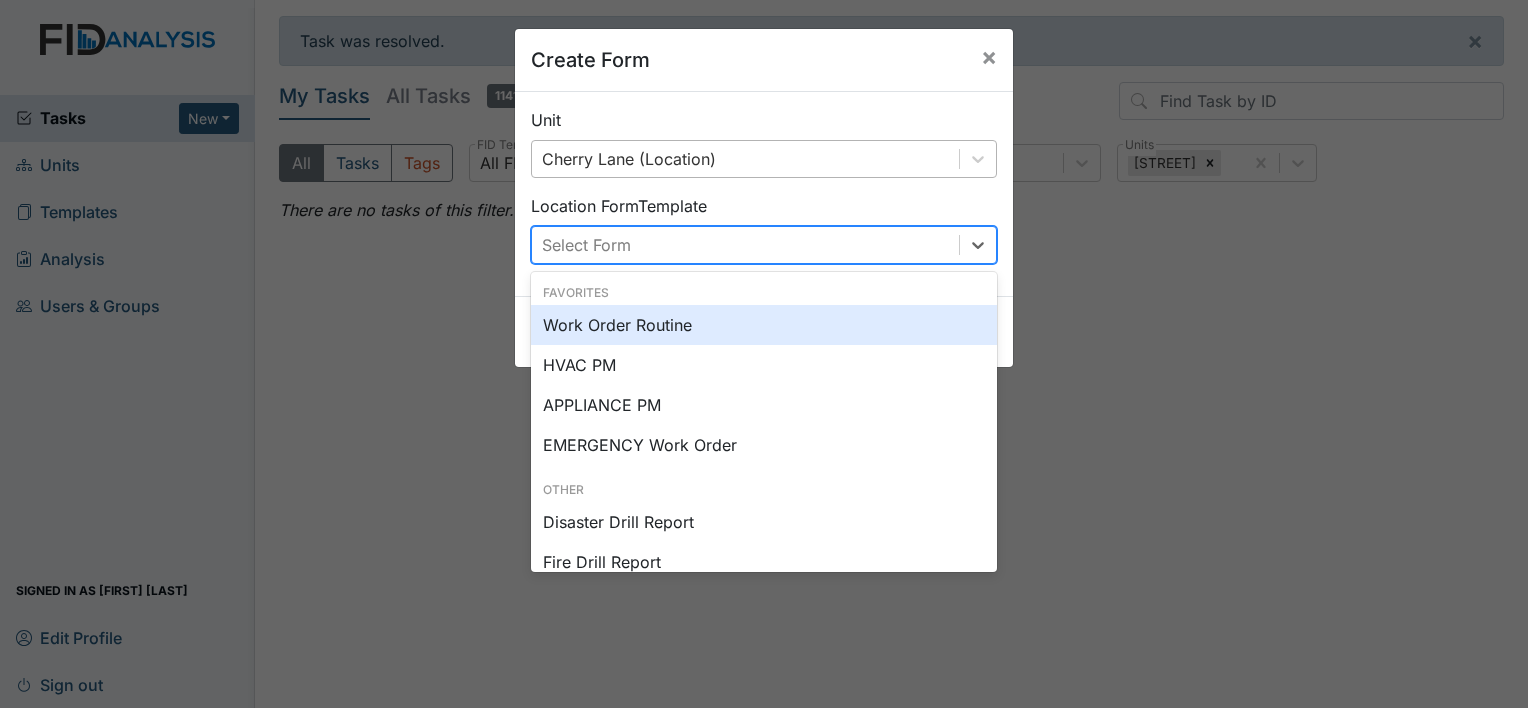 click on "Work Order Routine" at bounding box center [764, 325] 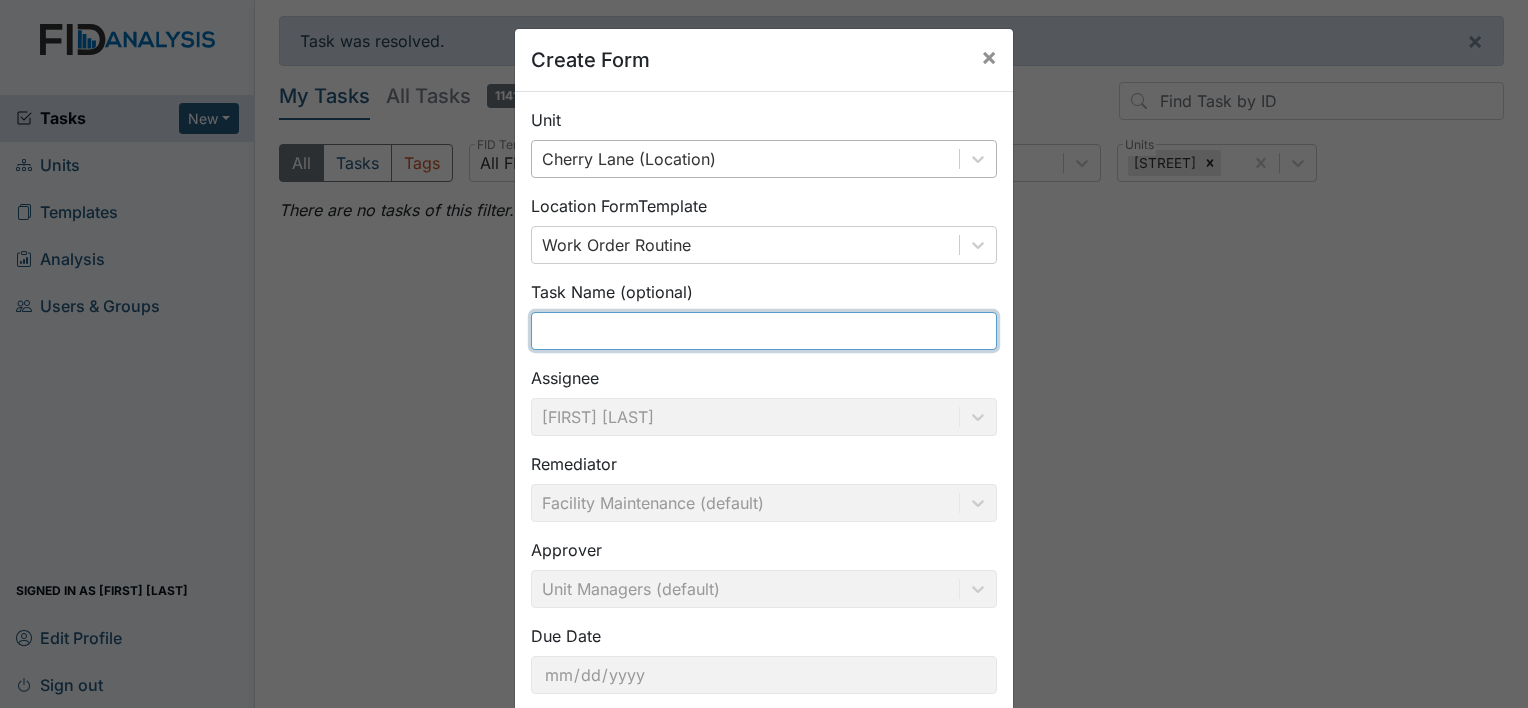 click at bounding box center (764, 331) 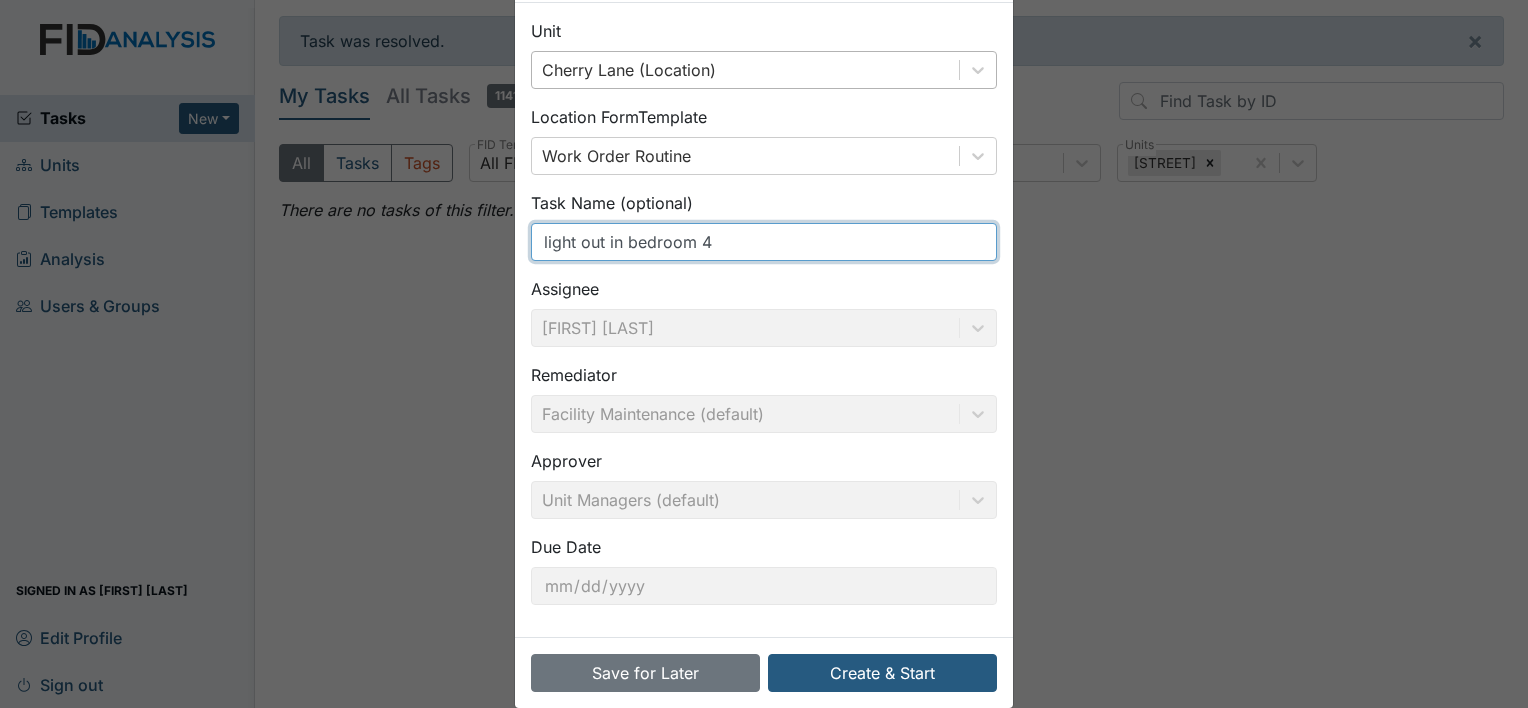 scroll, scrollTop: 116, scrollLeft: 0, axis: vertical 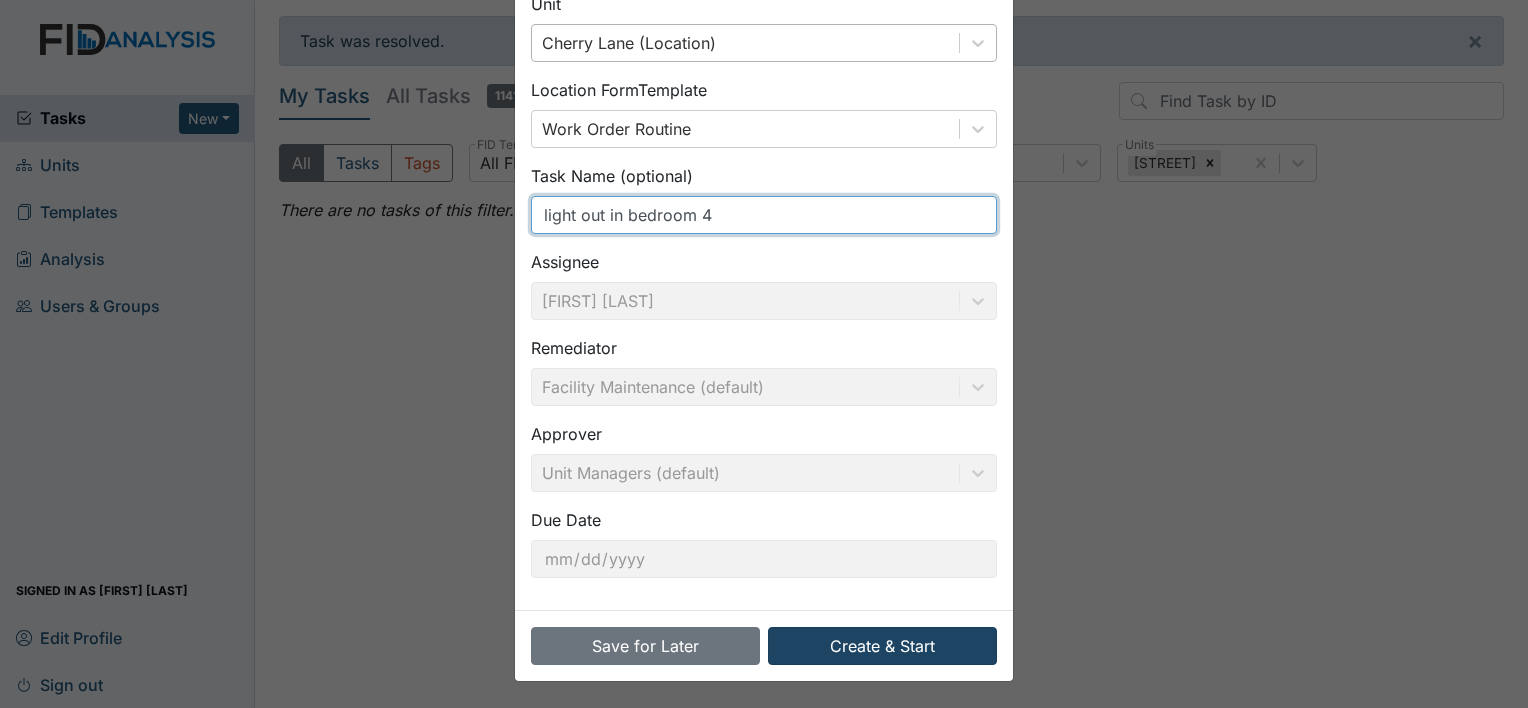 type on "light out in [ROOM]" 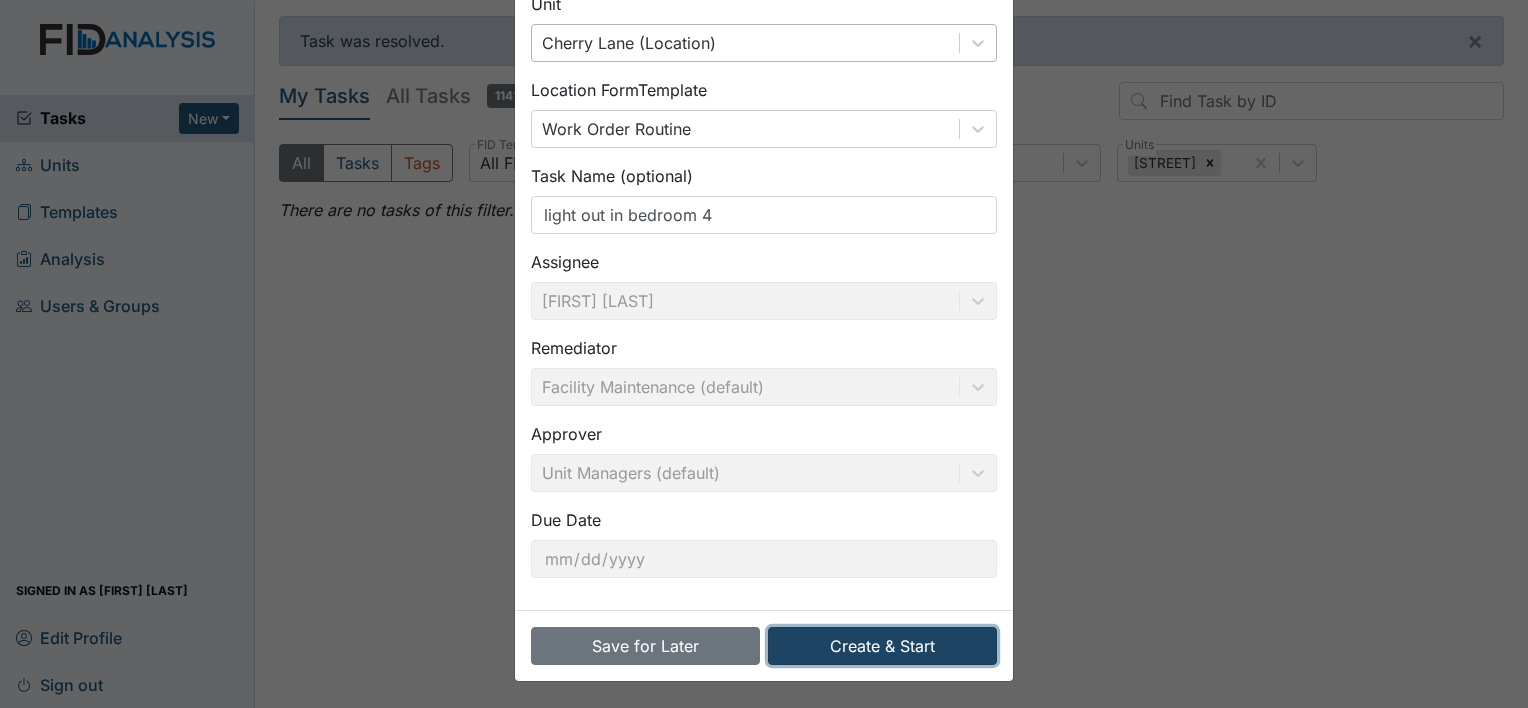 click on "Create & Start" at bounding box center (882, 646) 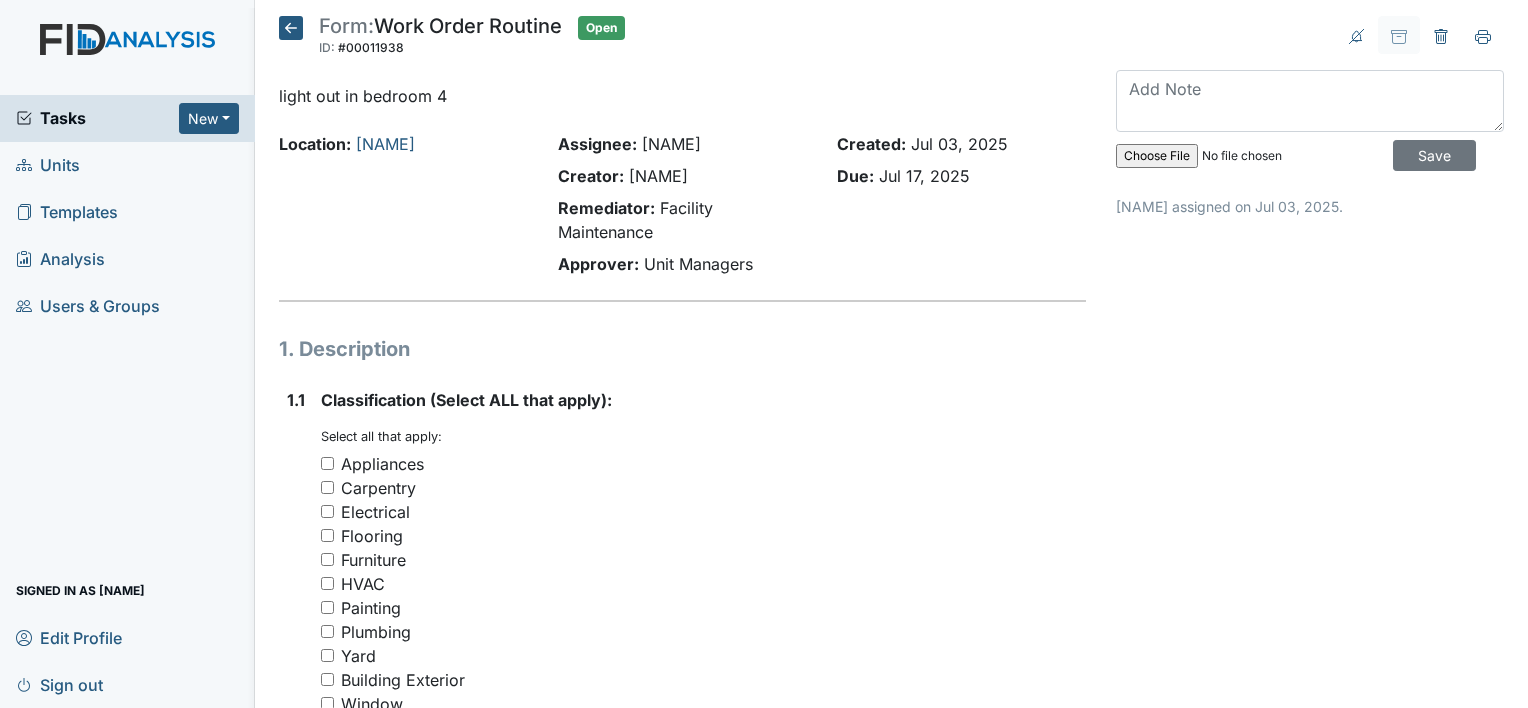 scroll, scrollTop: 0, scrollLeft: 0, axis: both 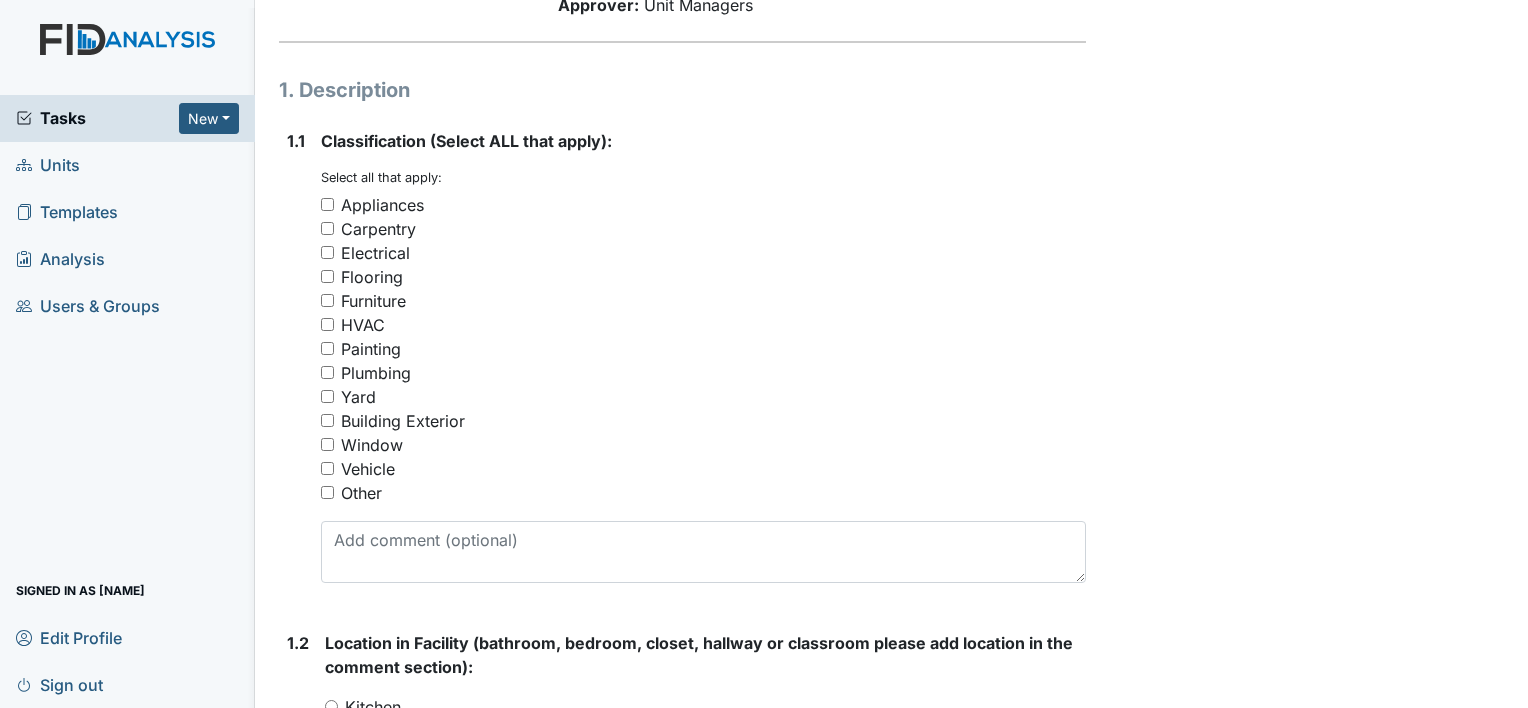 click on "Electrical" at bounding box center [327, 252] 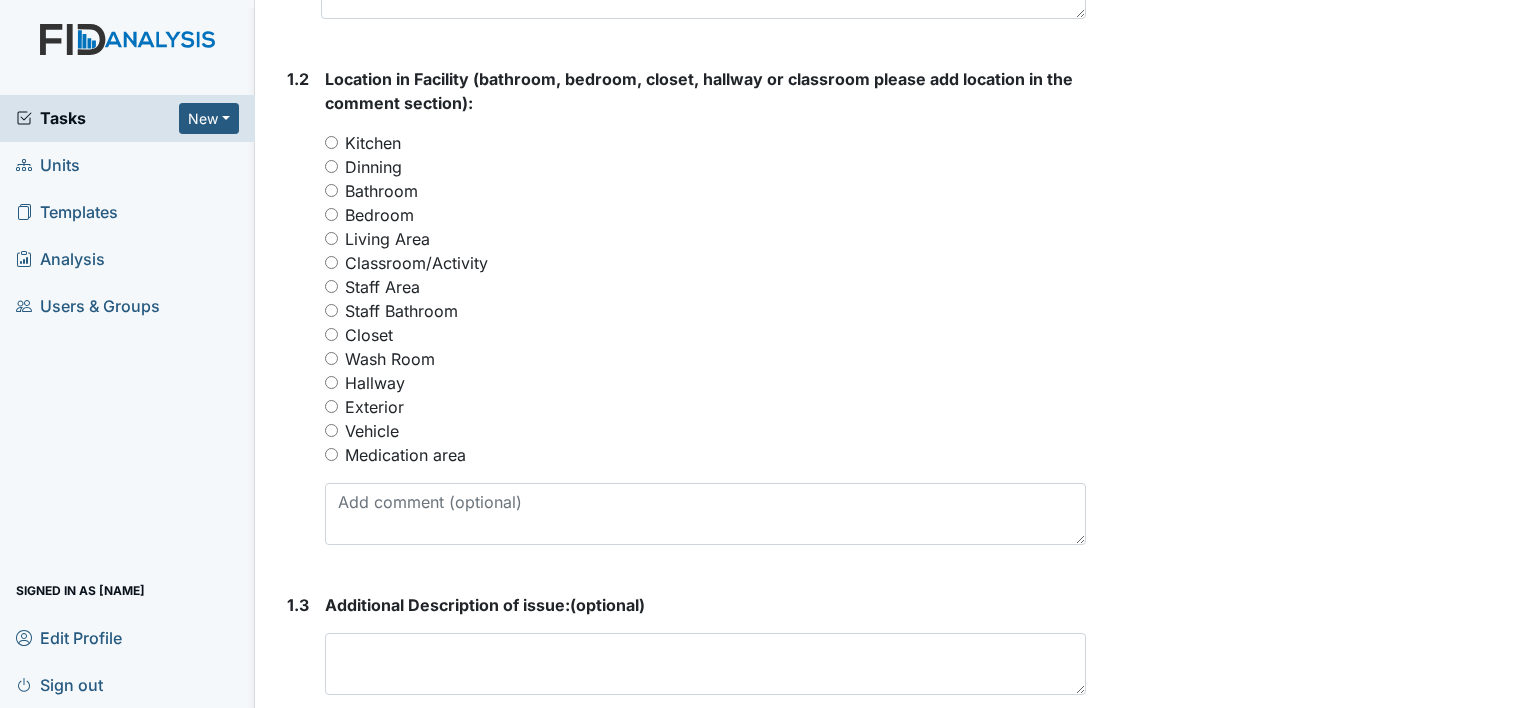 scroll, scrollTop: 889, scrollLeft: 0, axis: vertical 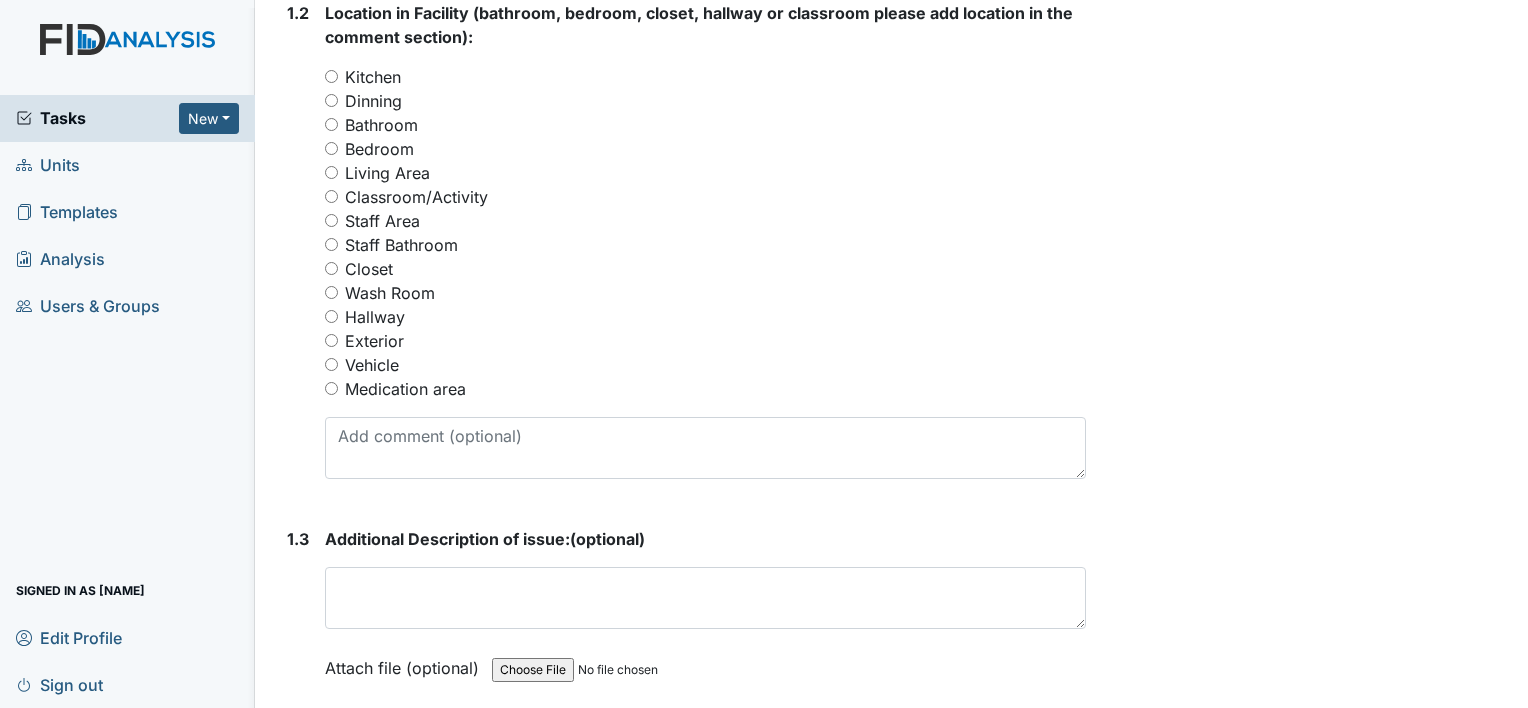 click on "Bedroom" at bounding box center (705, 149) 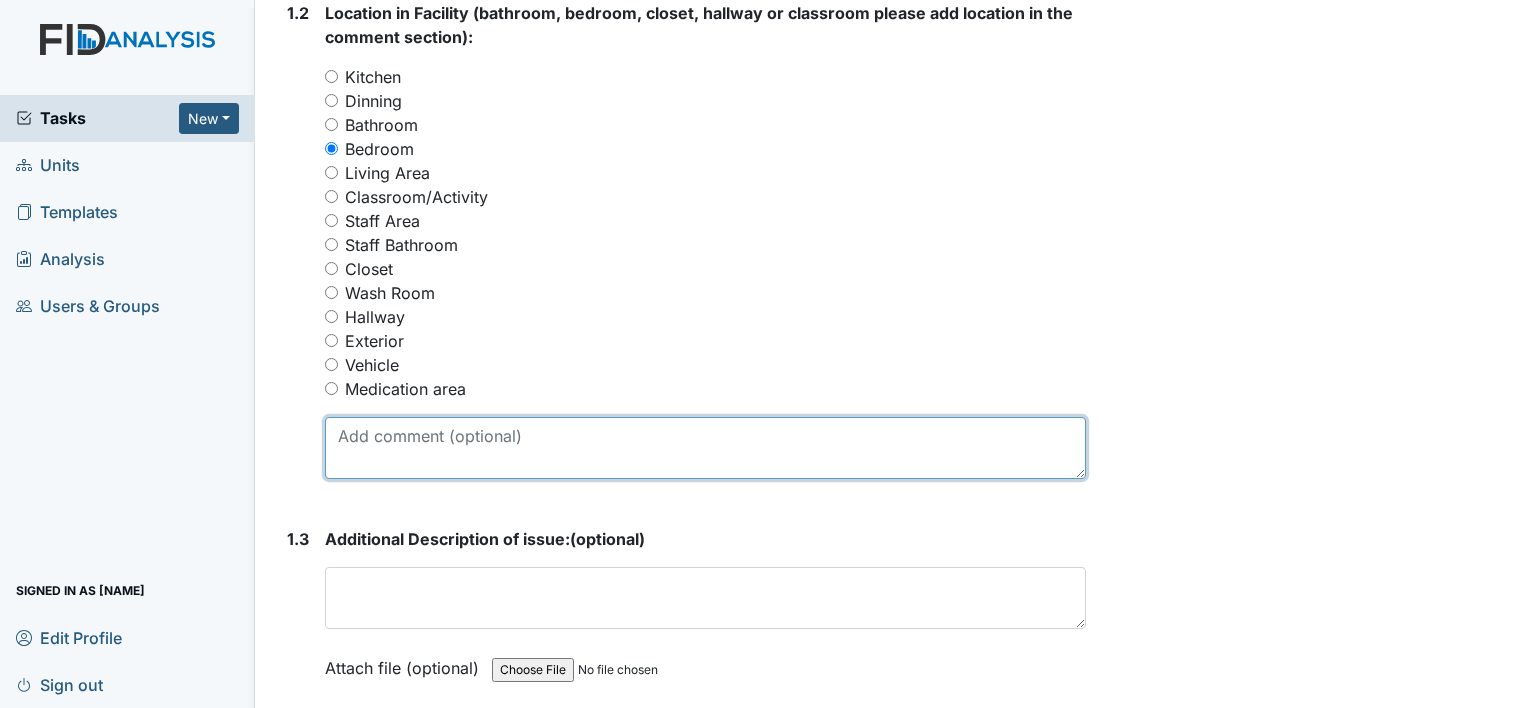 click at bounding box center (705, 448) 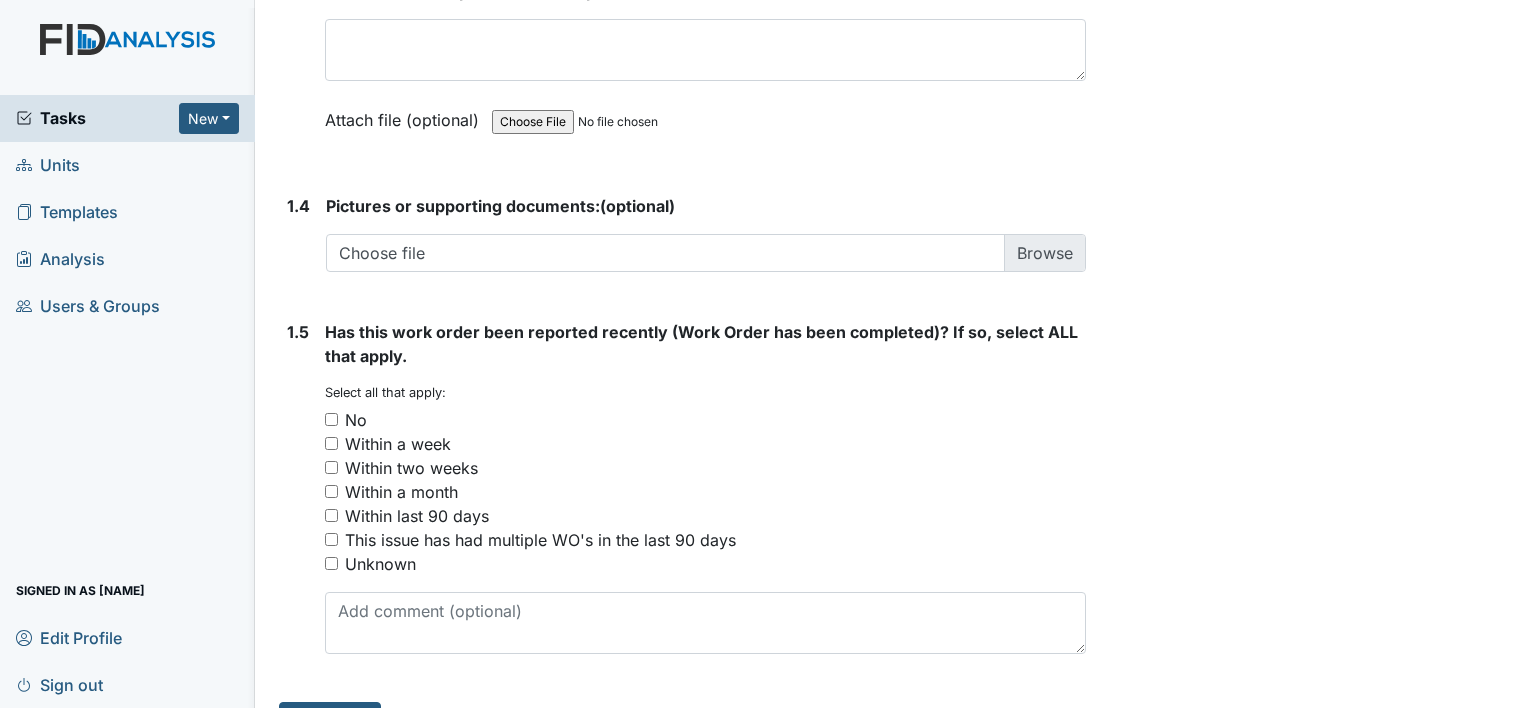 scroll, scrollTop: 1461, scrollLeft: 0, axis: vertical 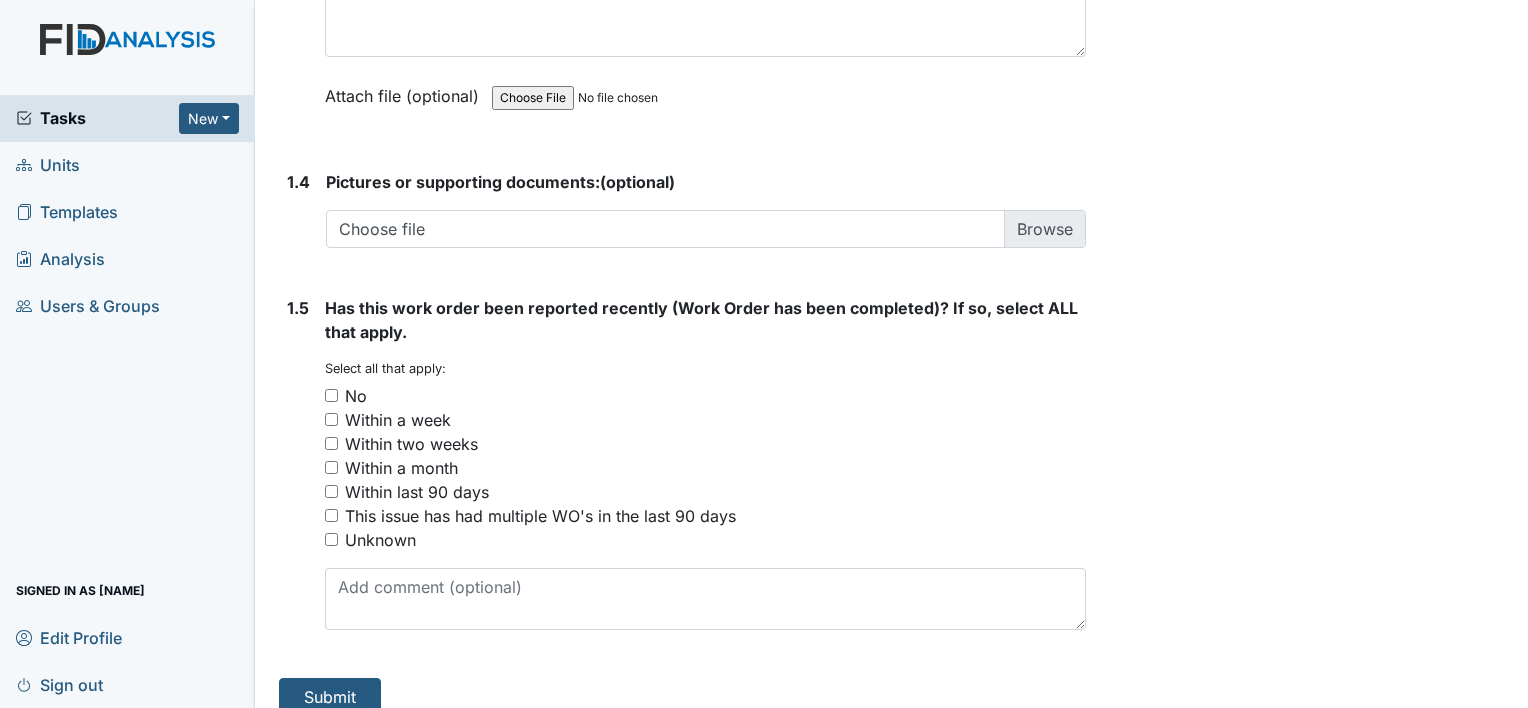 type on "bedroom across from hall bath" 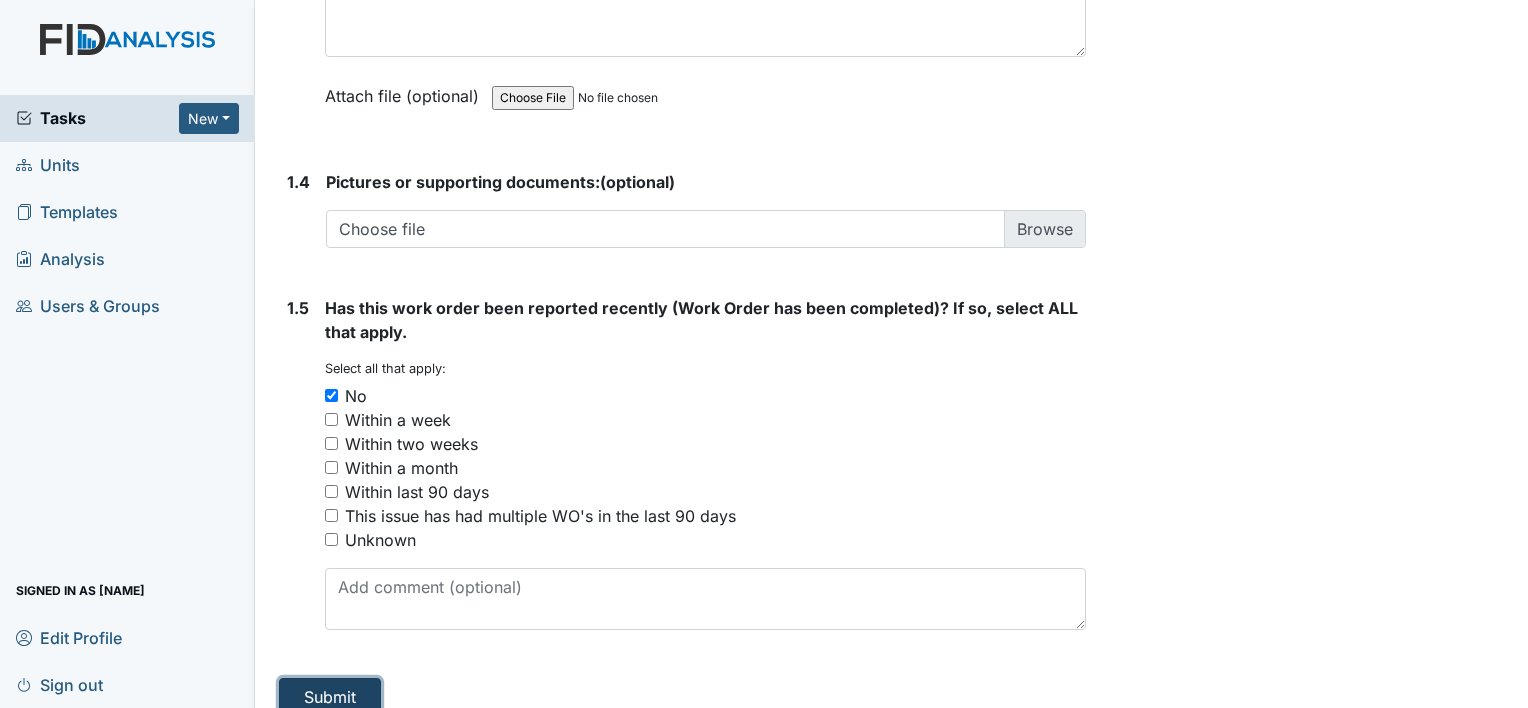 click on "Submit" at bounding box center [330, 697] 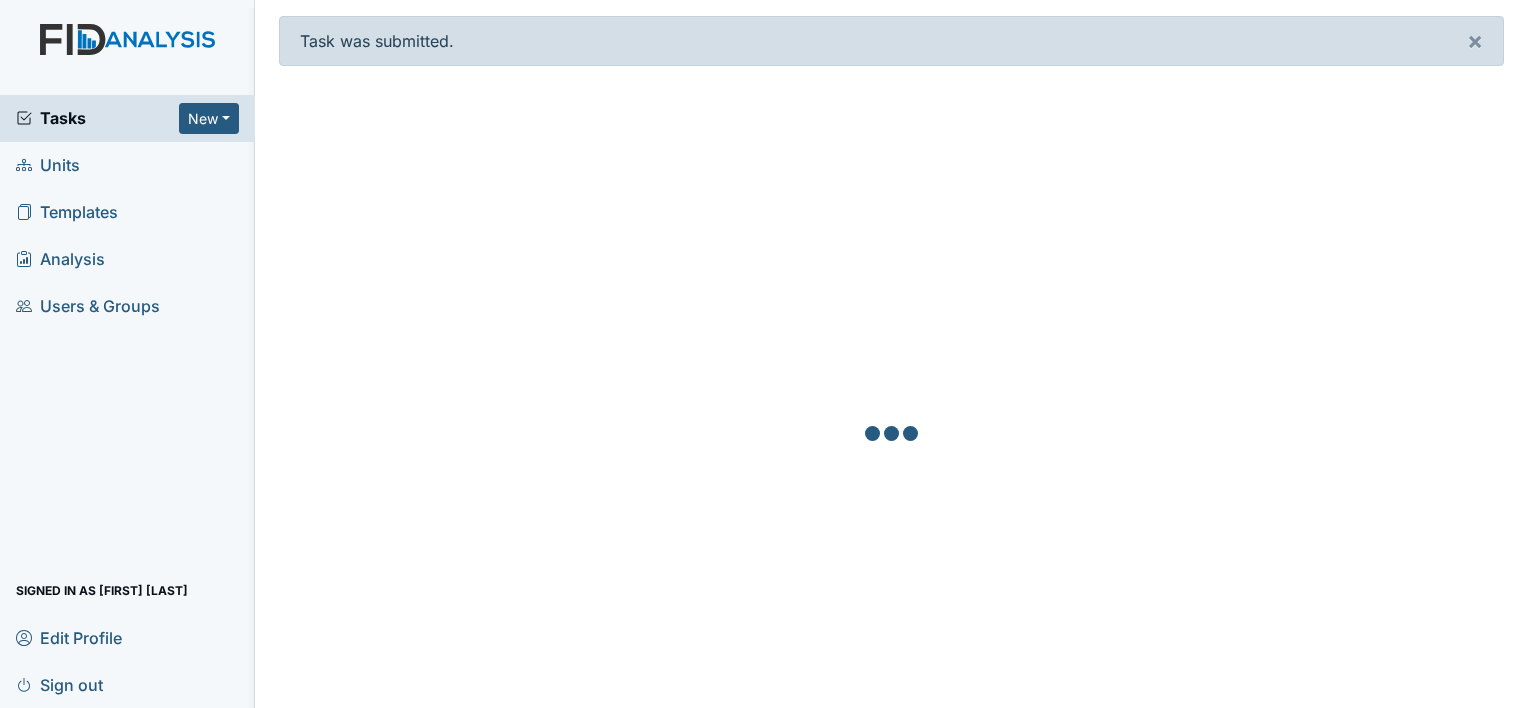 scroll, scrollTop: 0, scrollLeft: 0, axis: both 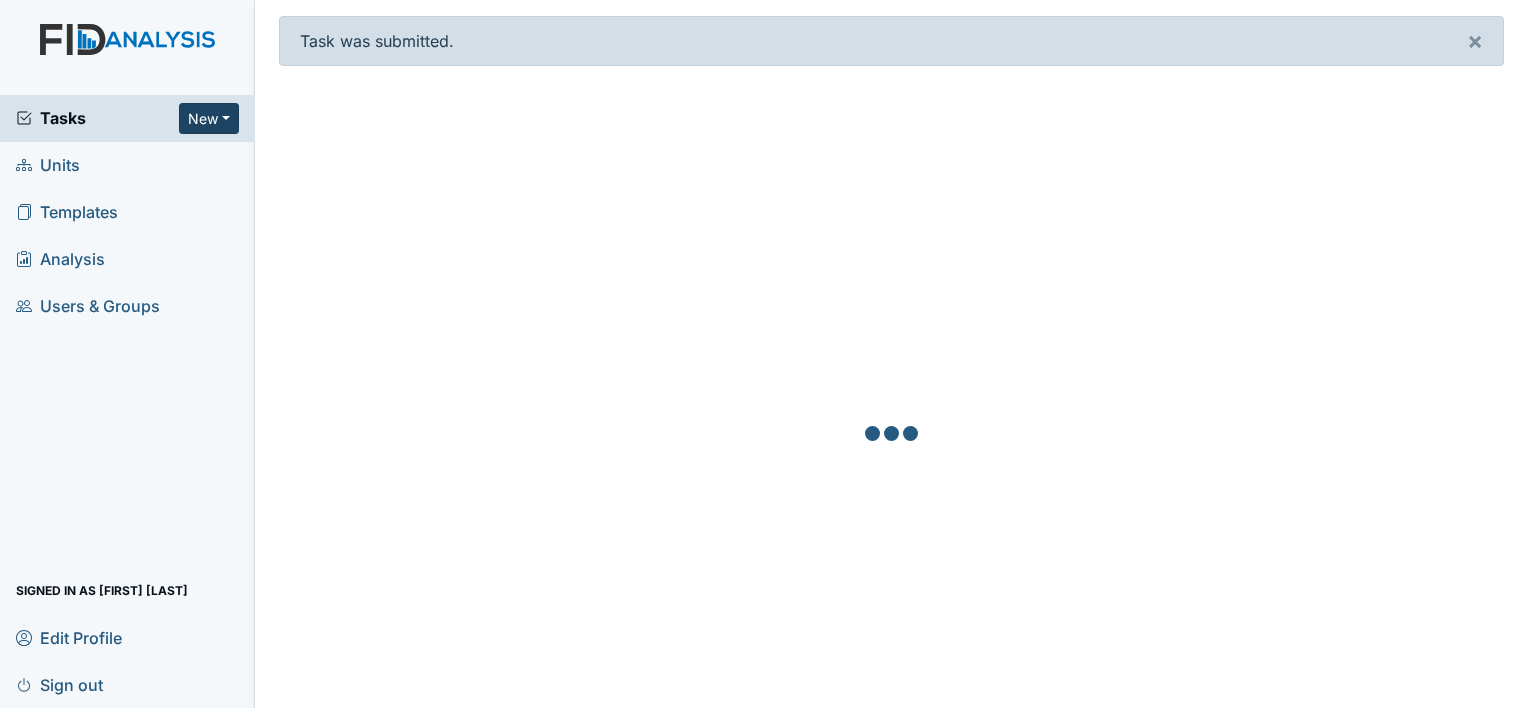 click on "New" at bounding box center [209, 118] 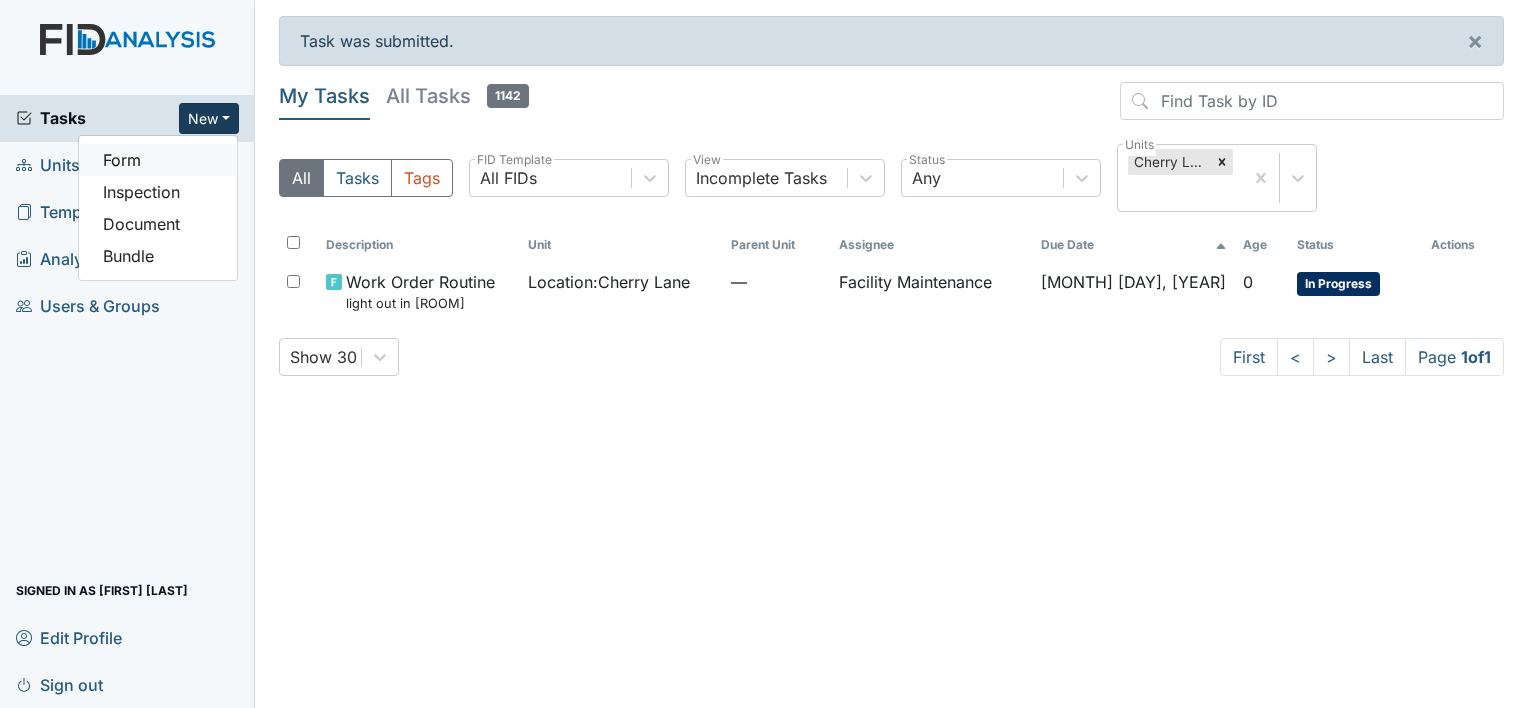 click on "Form" at bounding box center (158, 160) 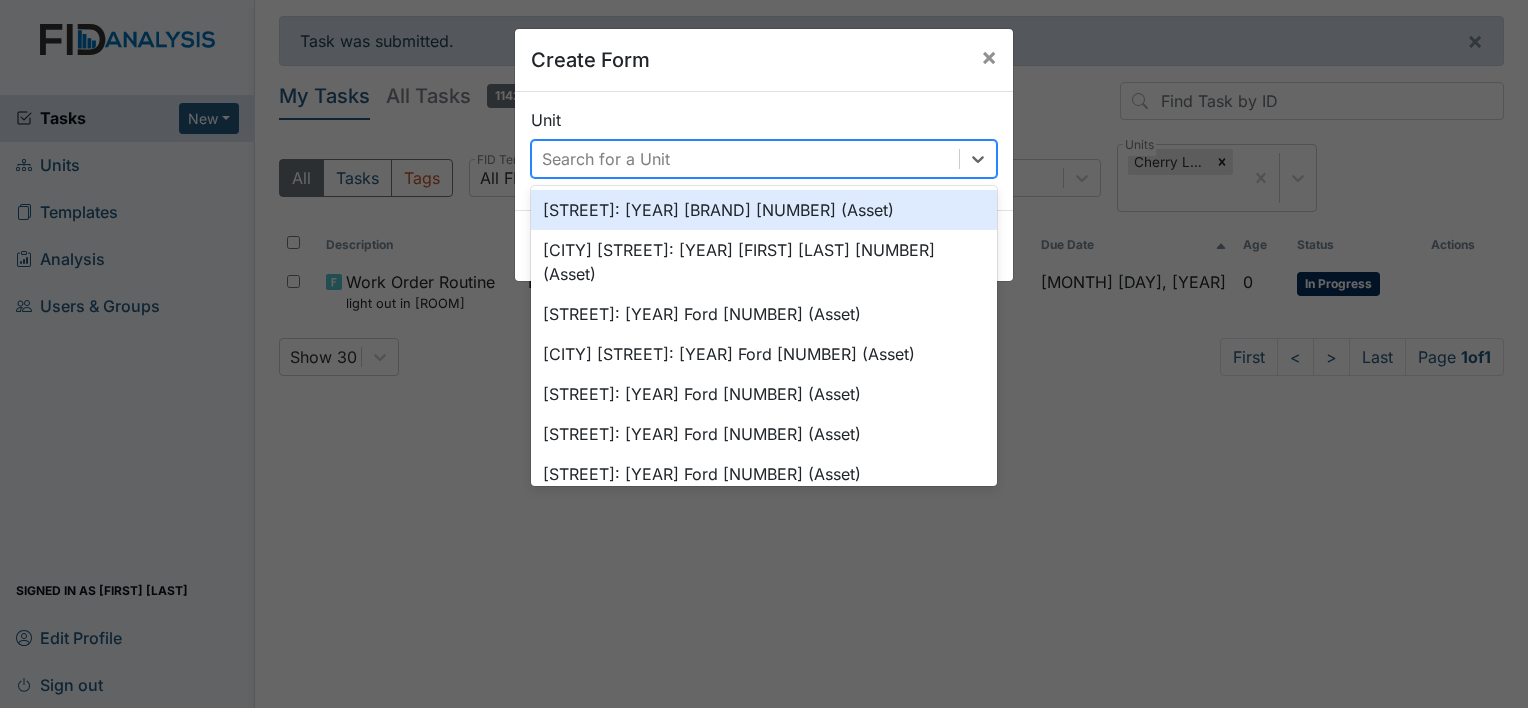 click on "Search for a Unit" at bounding box center [745, 159] 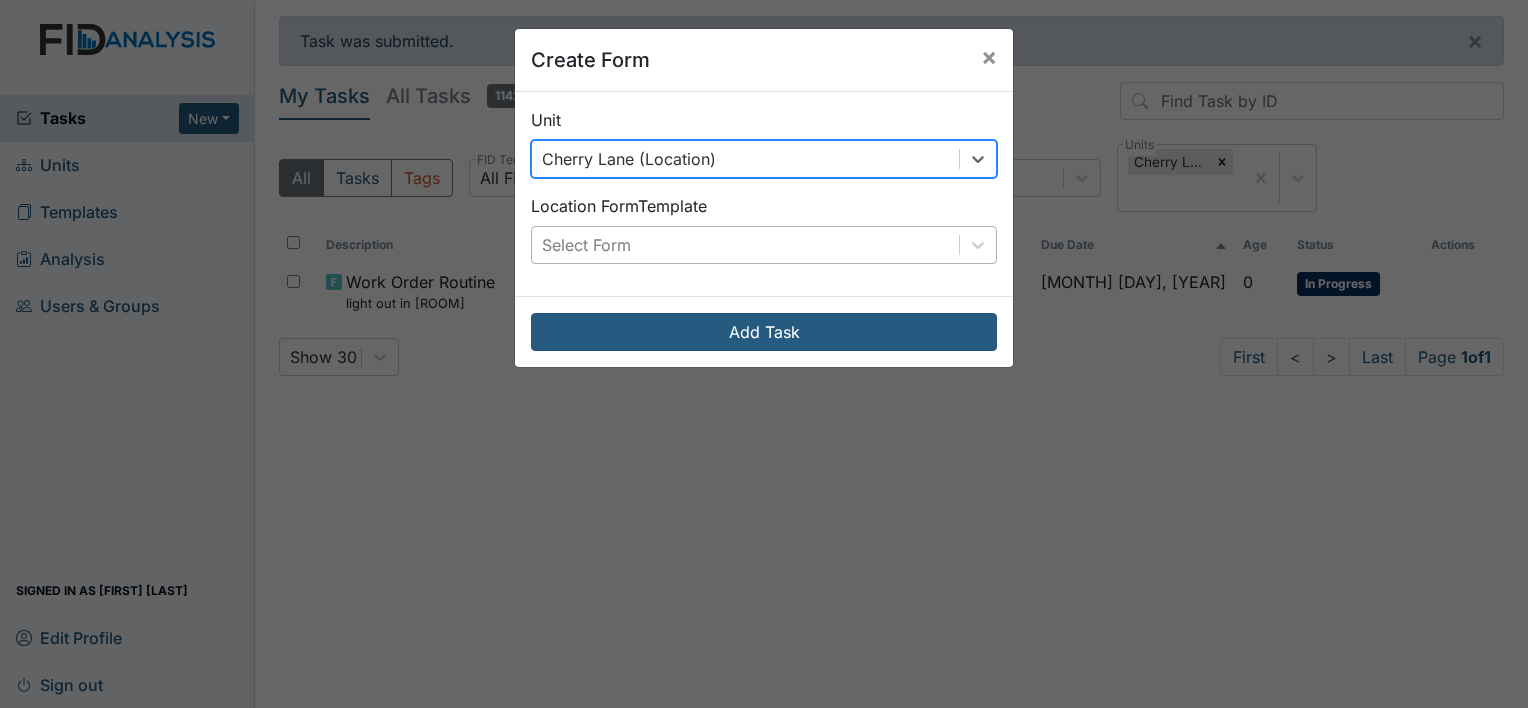 click on "Select Form" at bounding box center [745, 245] 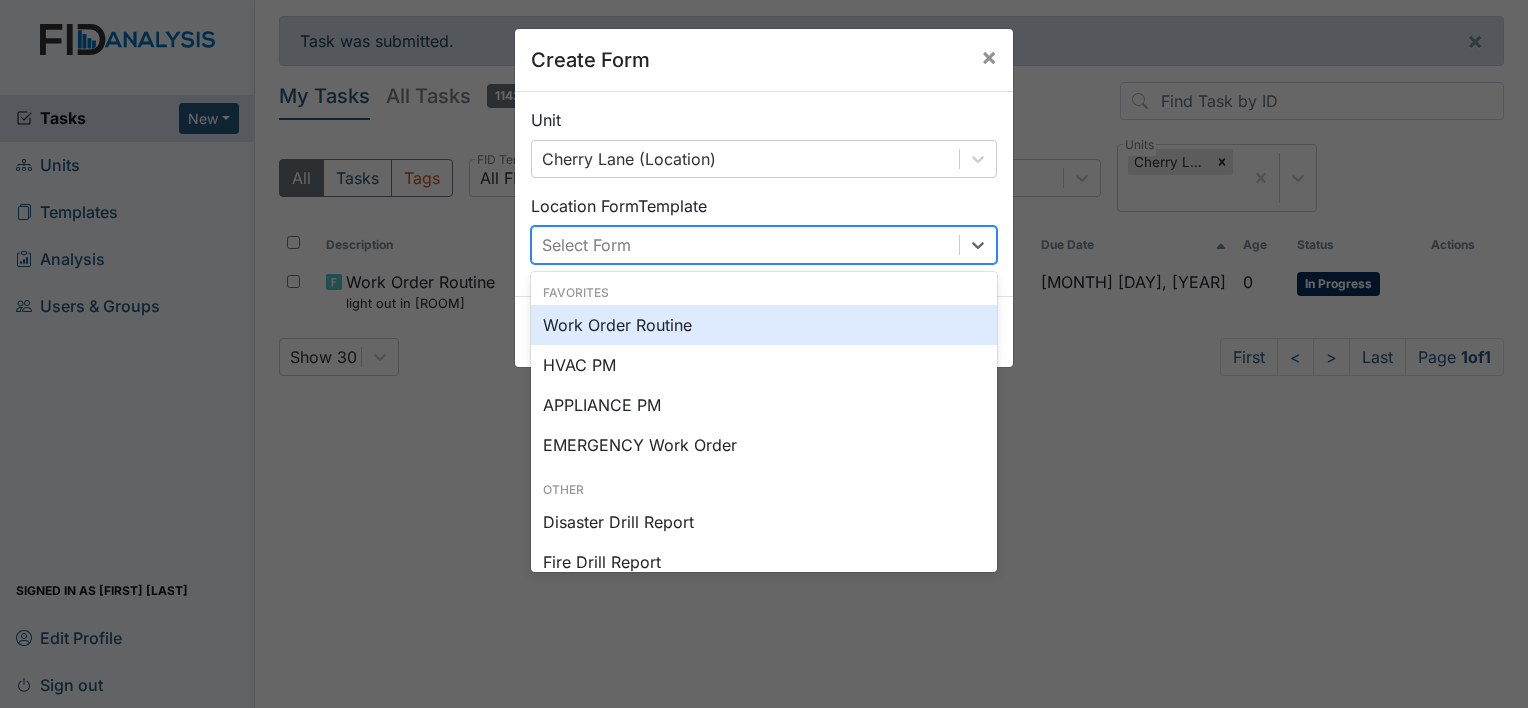 click on "Work Order Routine" at bounding box center [764, 325] 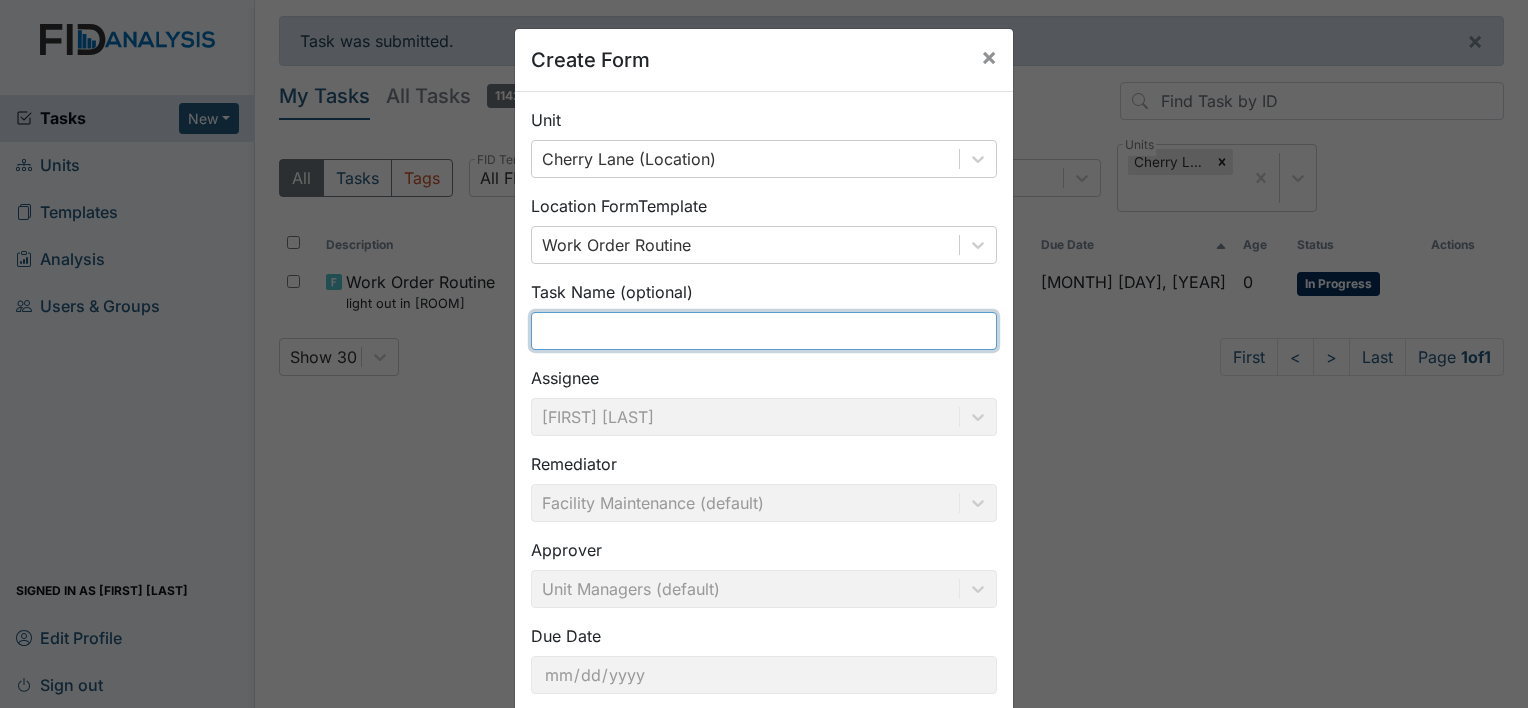 click at bounding box center [764, 331] 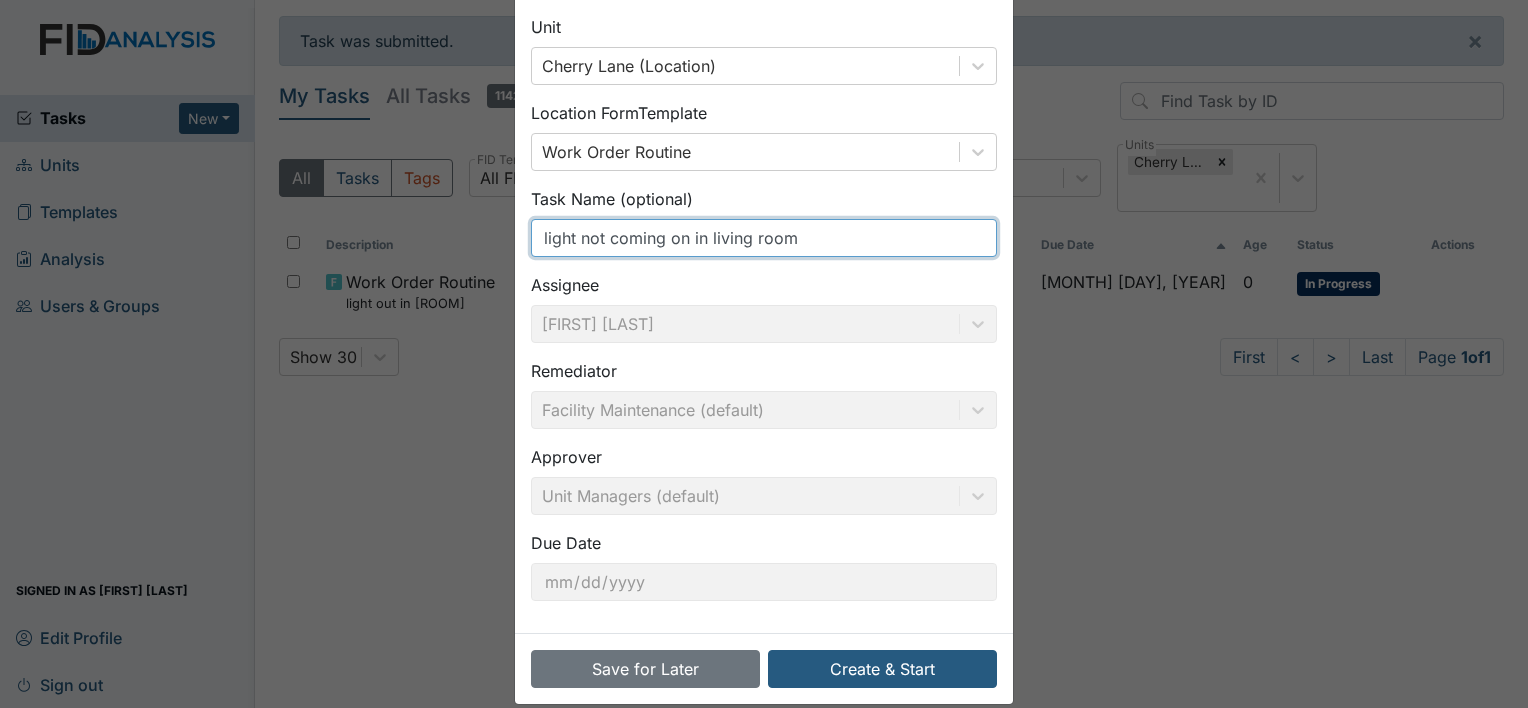 scroll, scrollTop: 116, scrollLeft: 0, axis: vertical 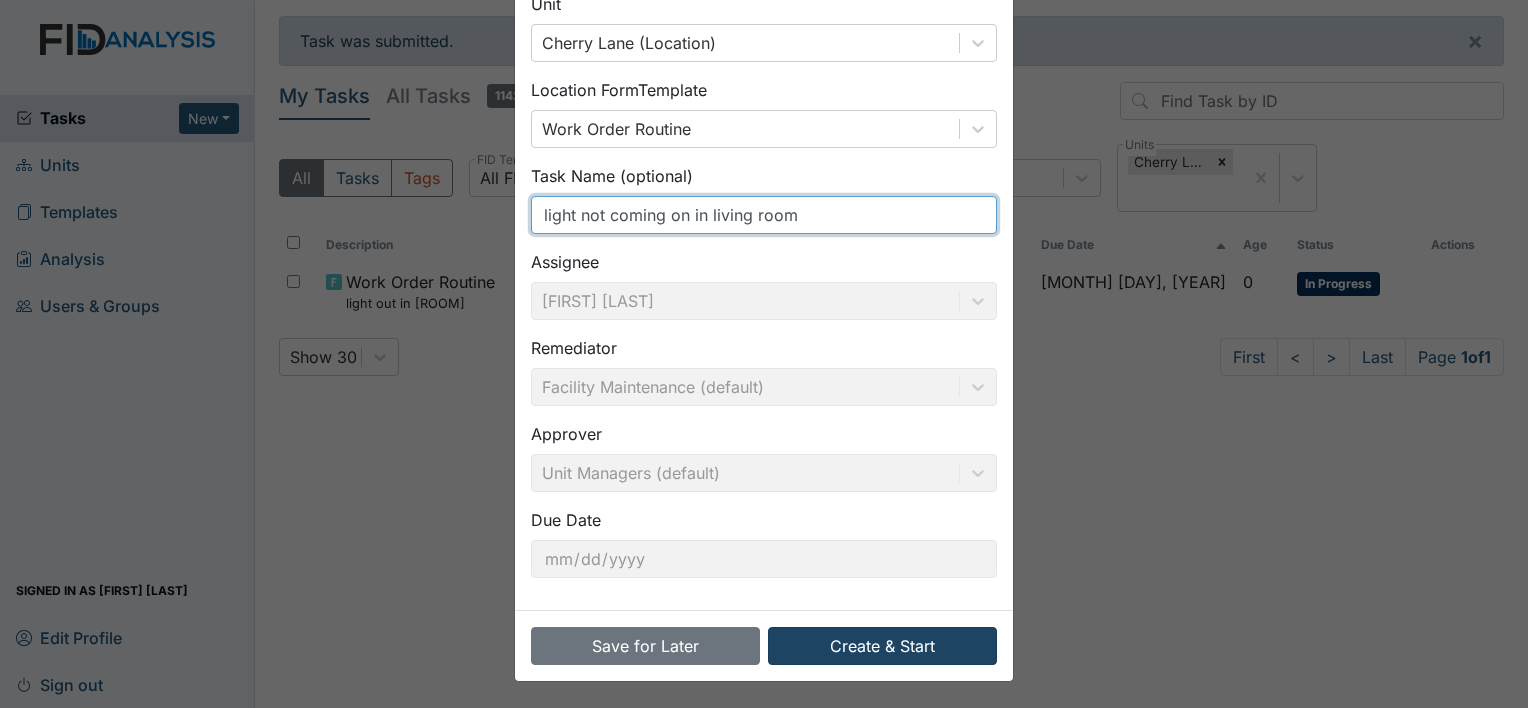 type on "light not coming on in living room" 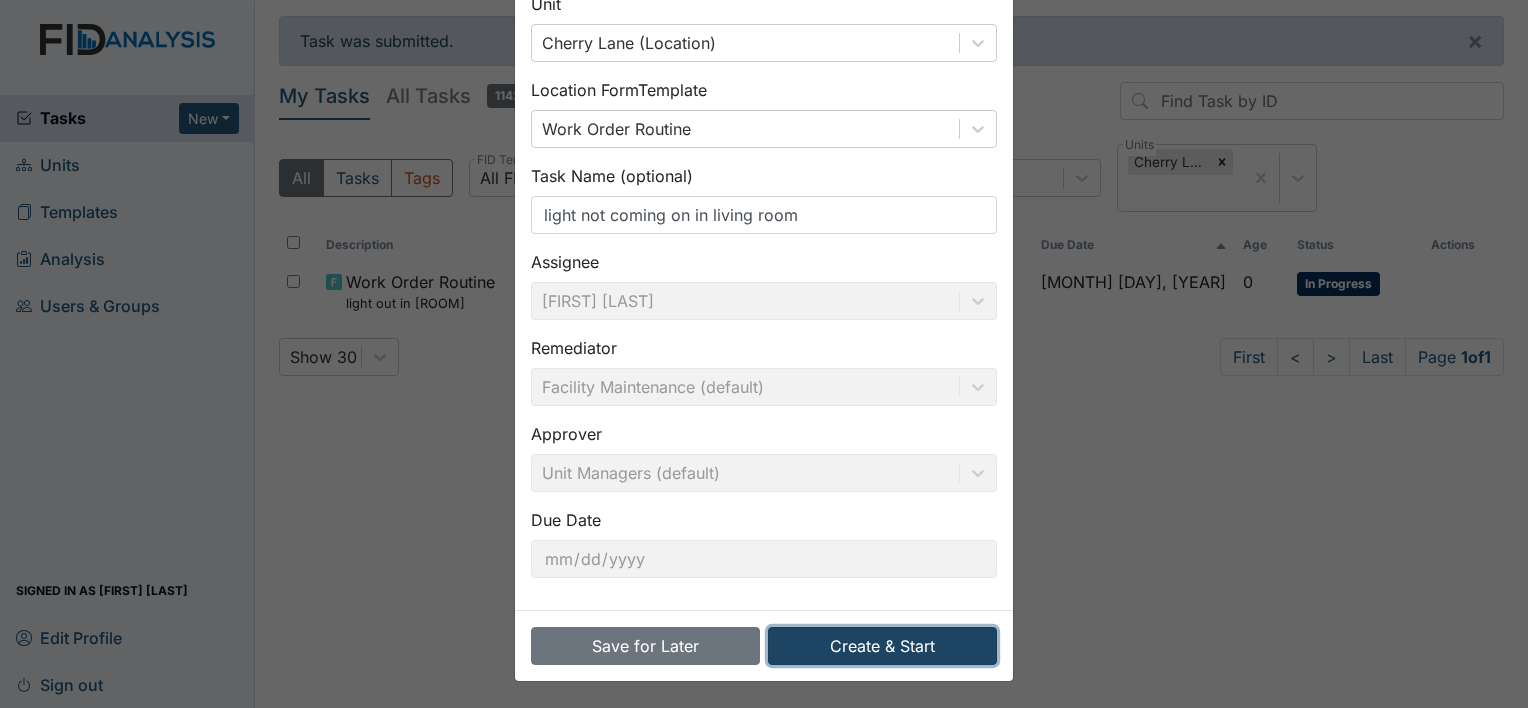 click on "Create & Start" at bounding box center [882, 646] 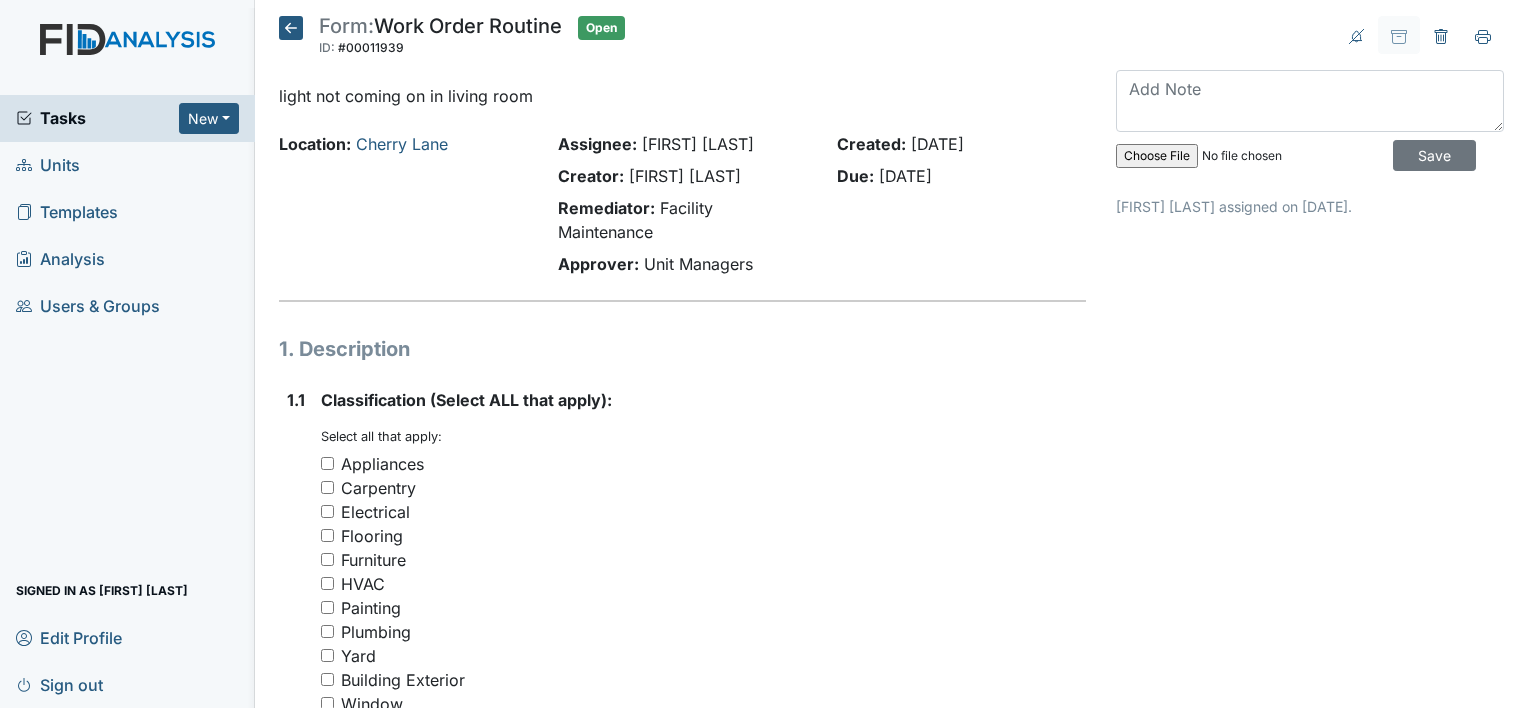 scroll, scrollTop: 0, scrollLeft: 0, axis: both 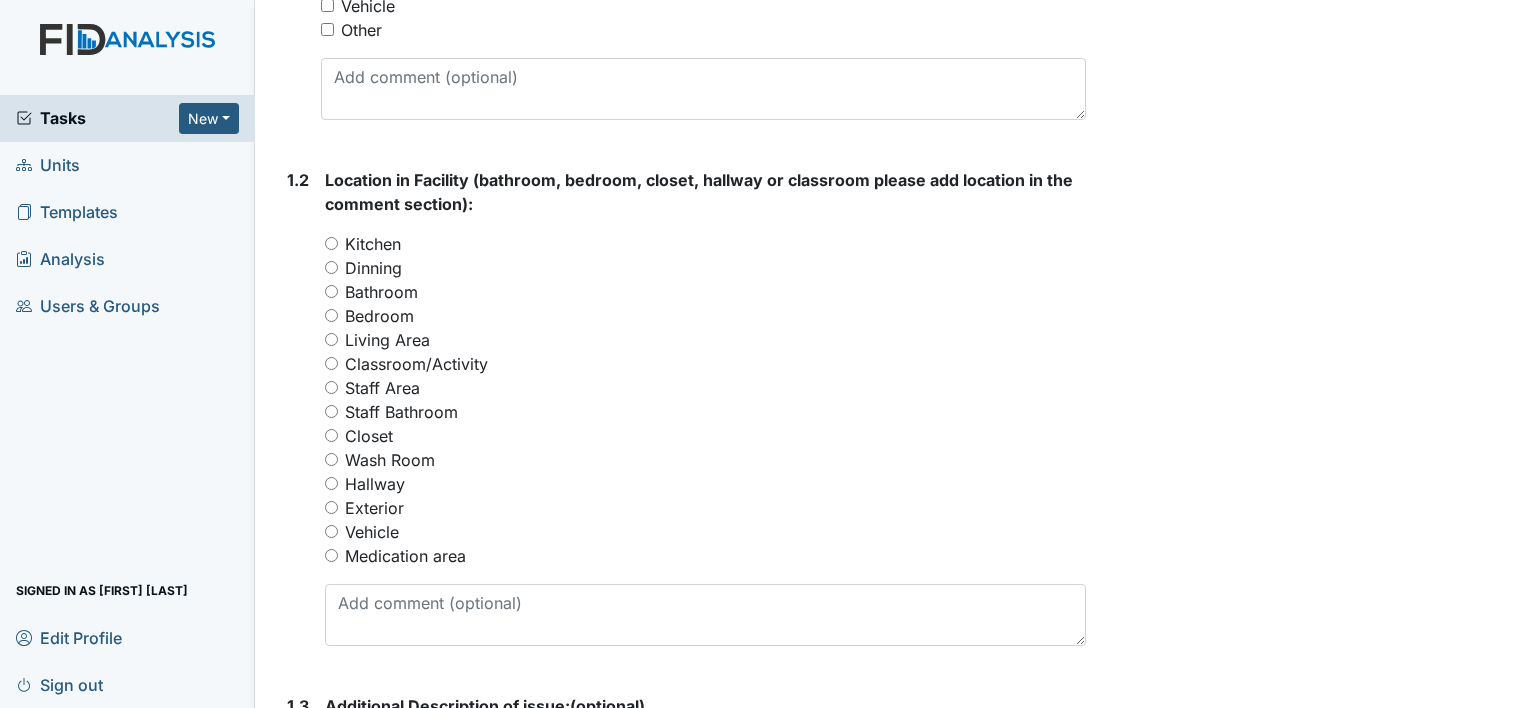 click on "[LOCATION]" at bounding box center (331, 339) 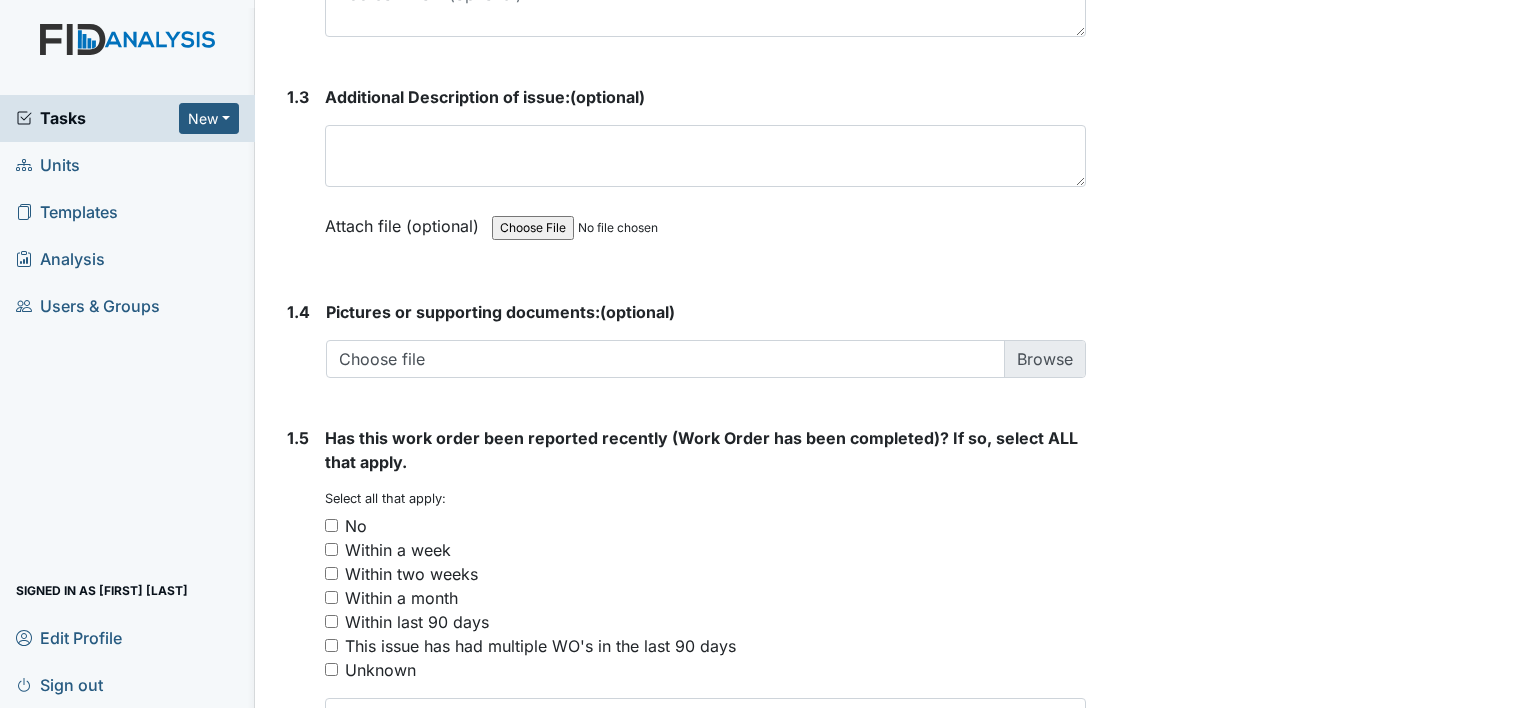 scroll, scrollTop: 1339, scrollLeft: 0, axis: vertical 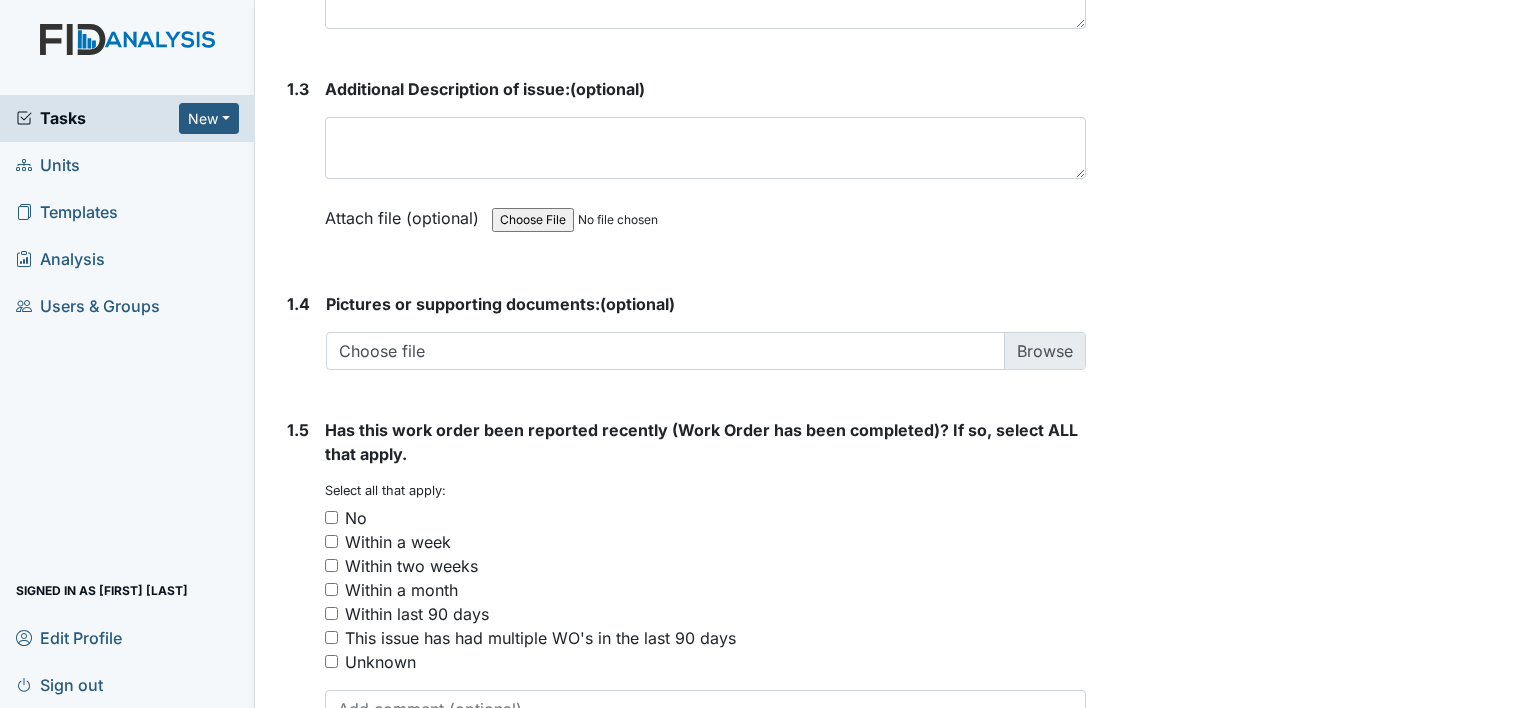 click on "No" at bounding box center (331, 517) 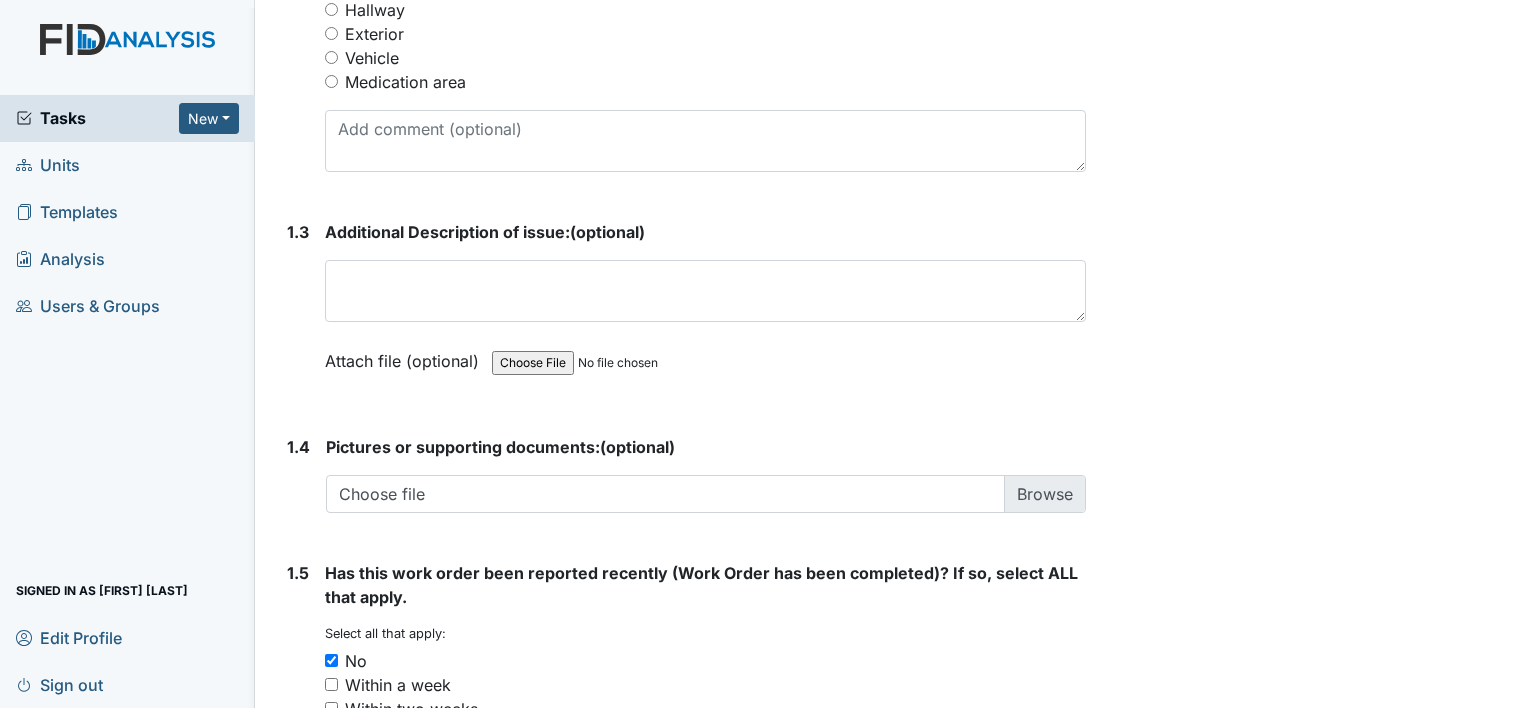 scroll, scrollTop: 1482, scrollLeft: 0, axis: vertical 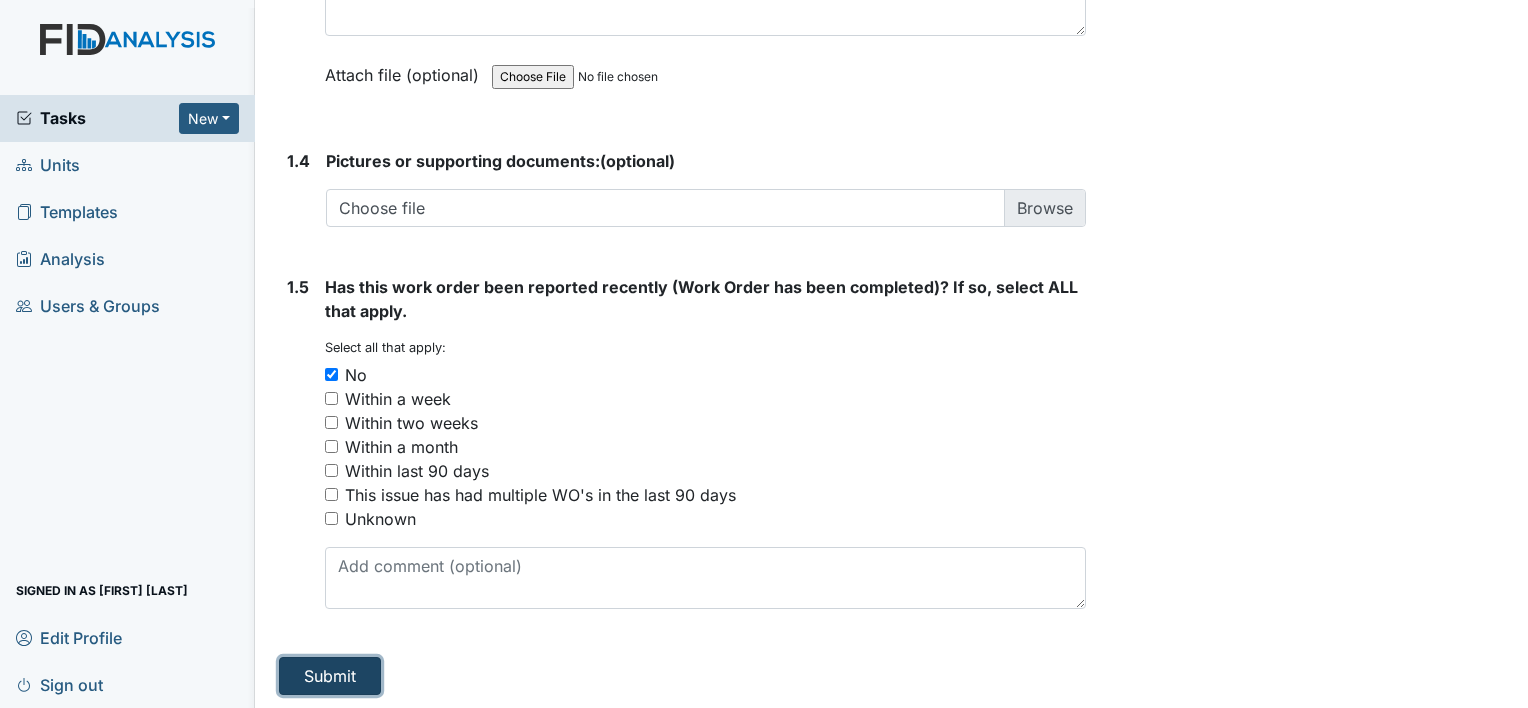 click on "Submit" at bounding box center [330, 676] 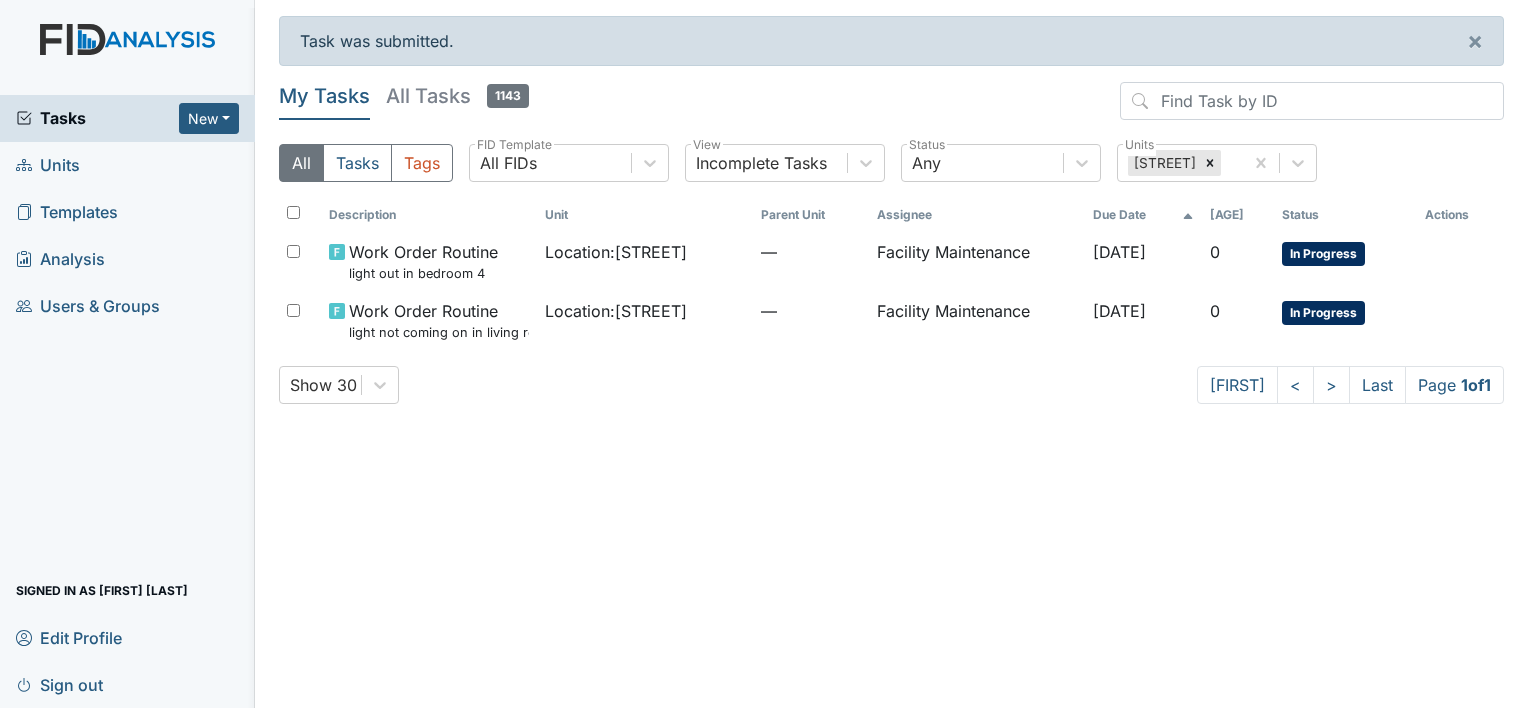 scroll, scrollTop: 0, scrollLeft: 0, axis: both 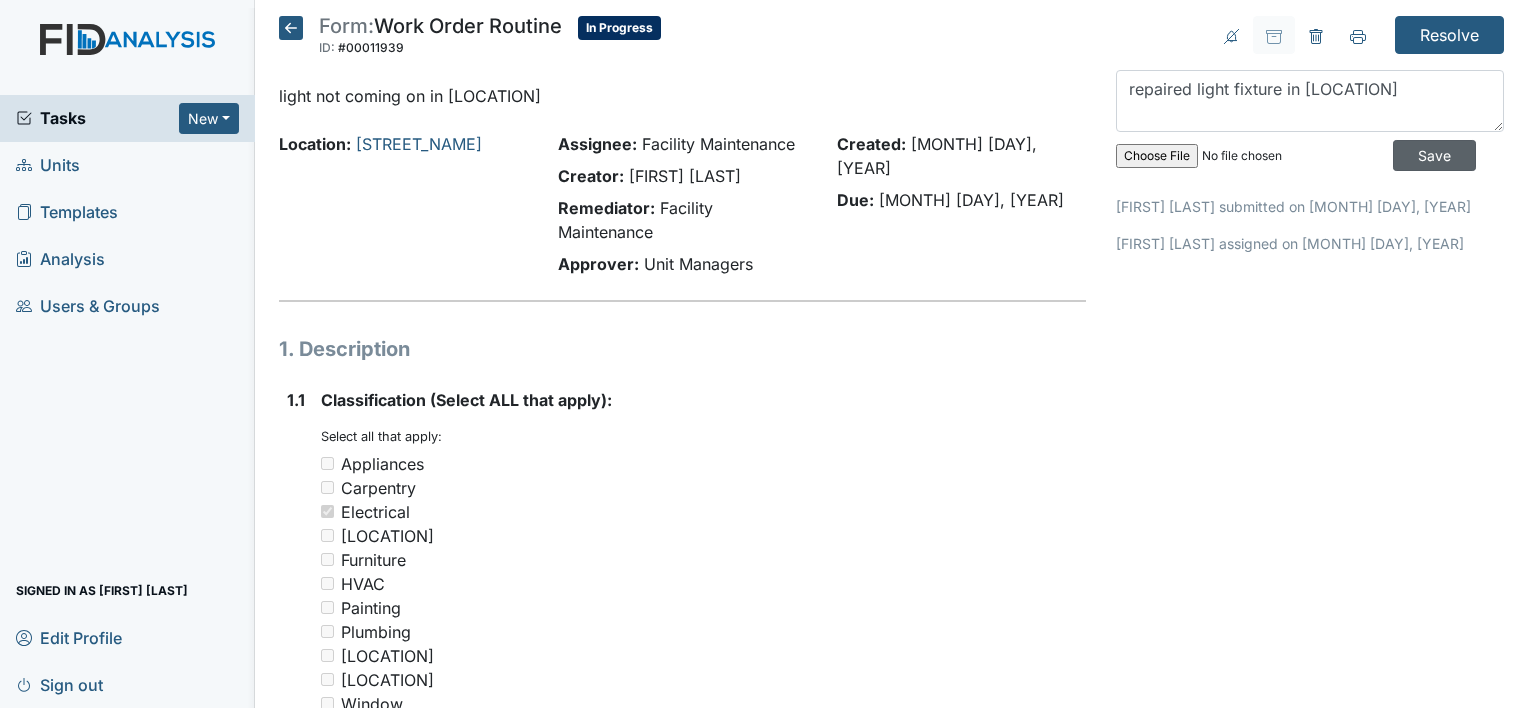 type on "repaired light fixture in [LOCATION]" 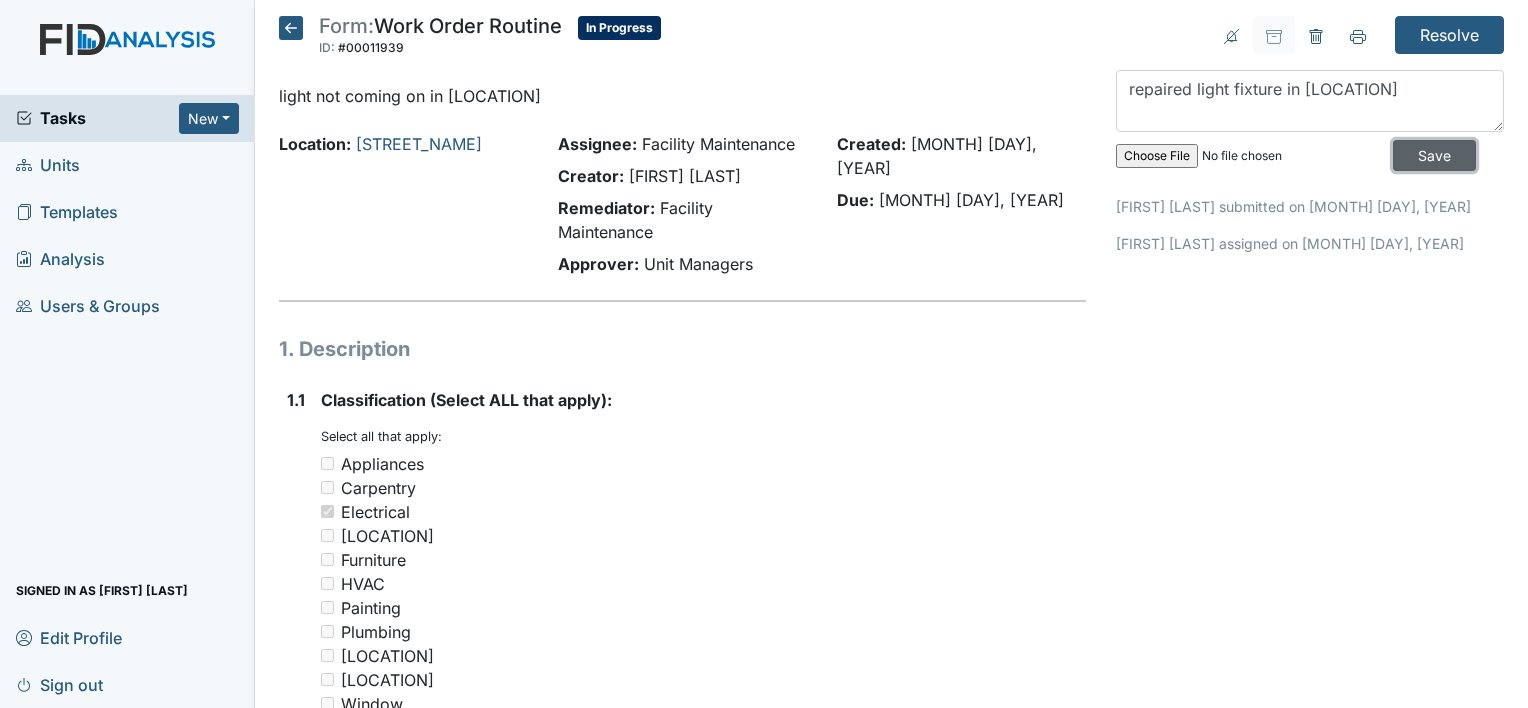 click on "Save" at bounding box center [1434, 155] 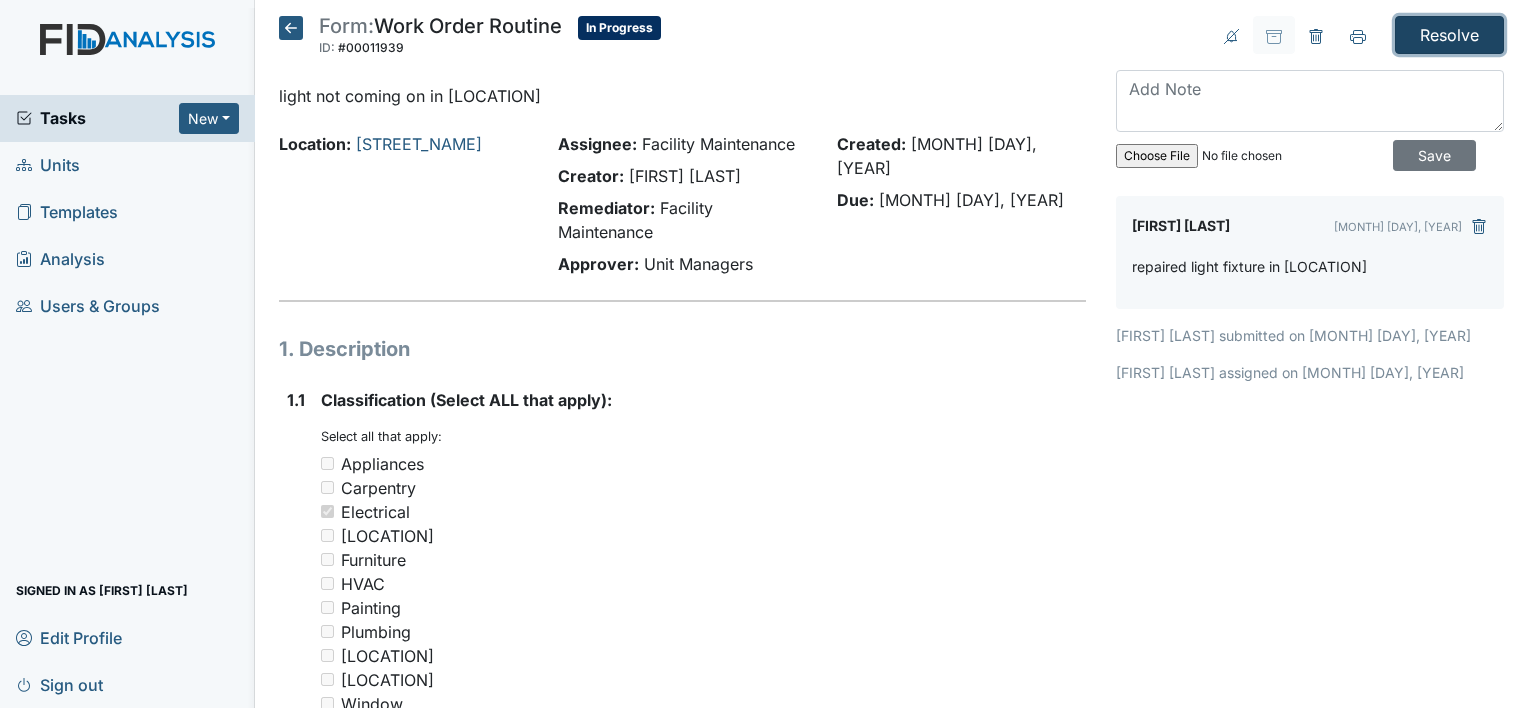 click on "Resolve" at bounding box center [1449, 35] 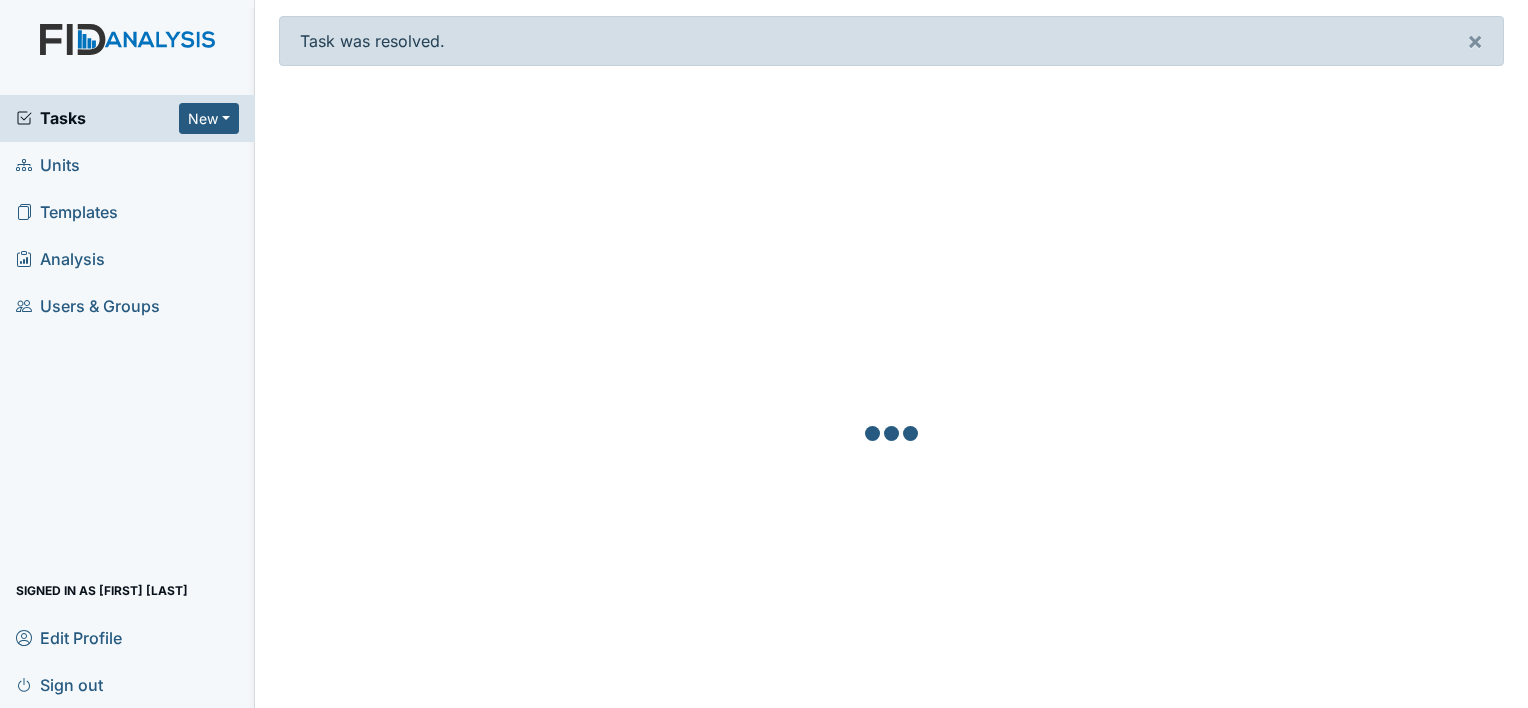 scroll, scrollTop: 0, scrollLeft: 0, axis: both 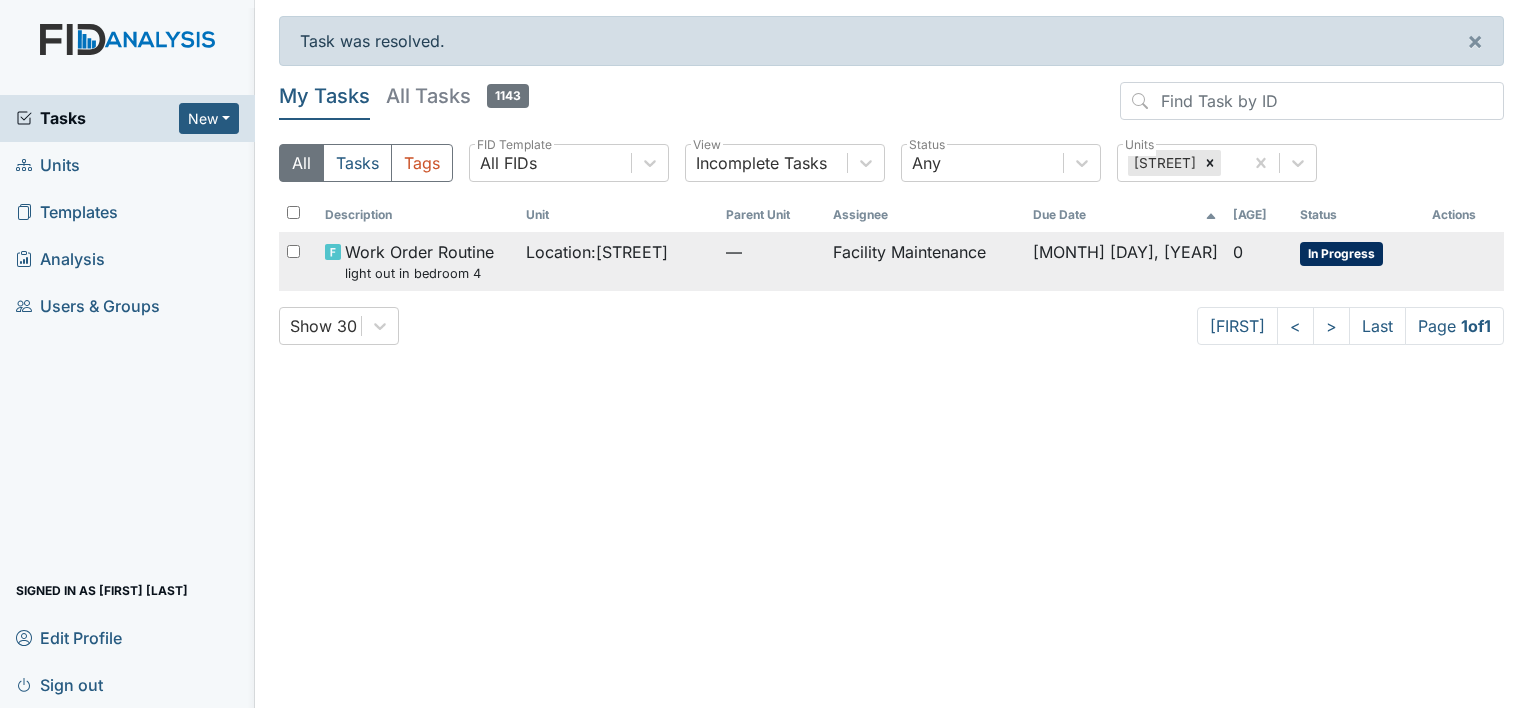 click on "Facility Maintenance" at bounding box center (925, 261) 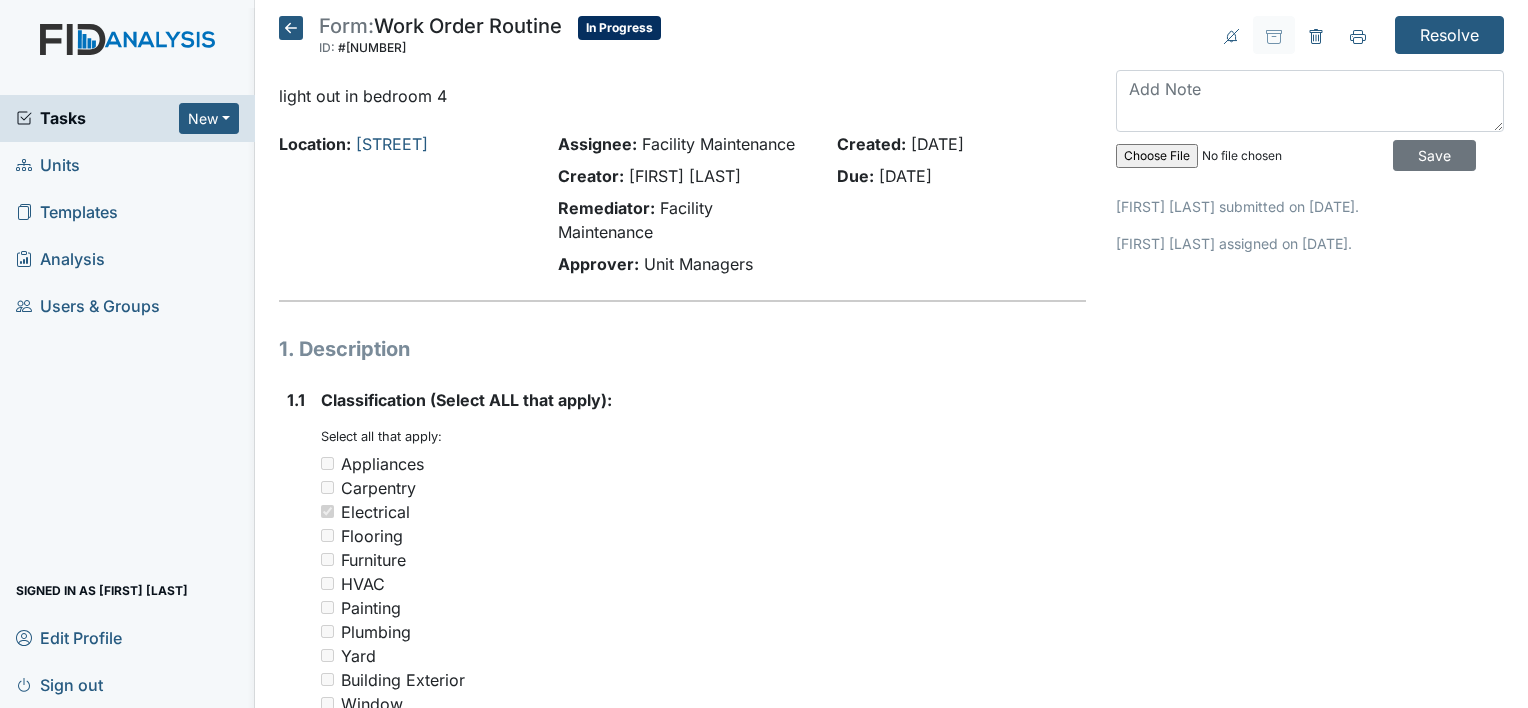 scroll, scrollTop: 0, scrollLeft: 0, axis: both 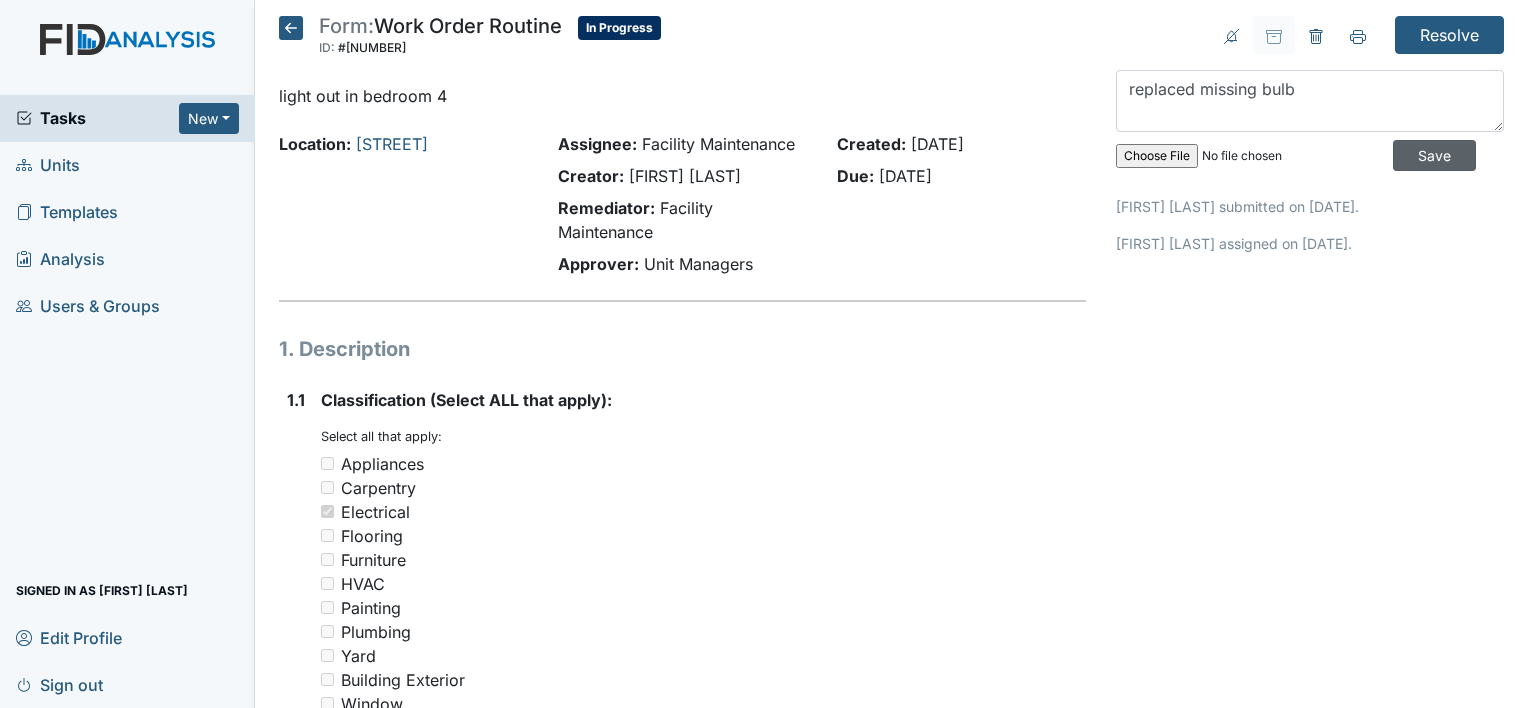 type on "replaced missing bulb" 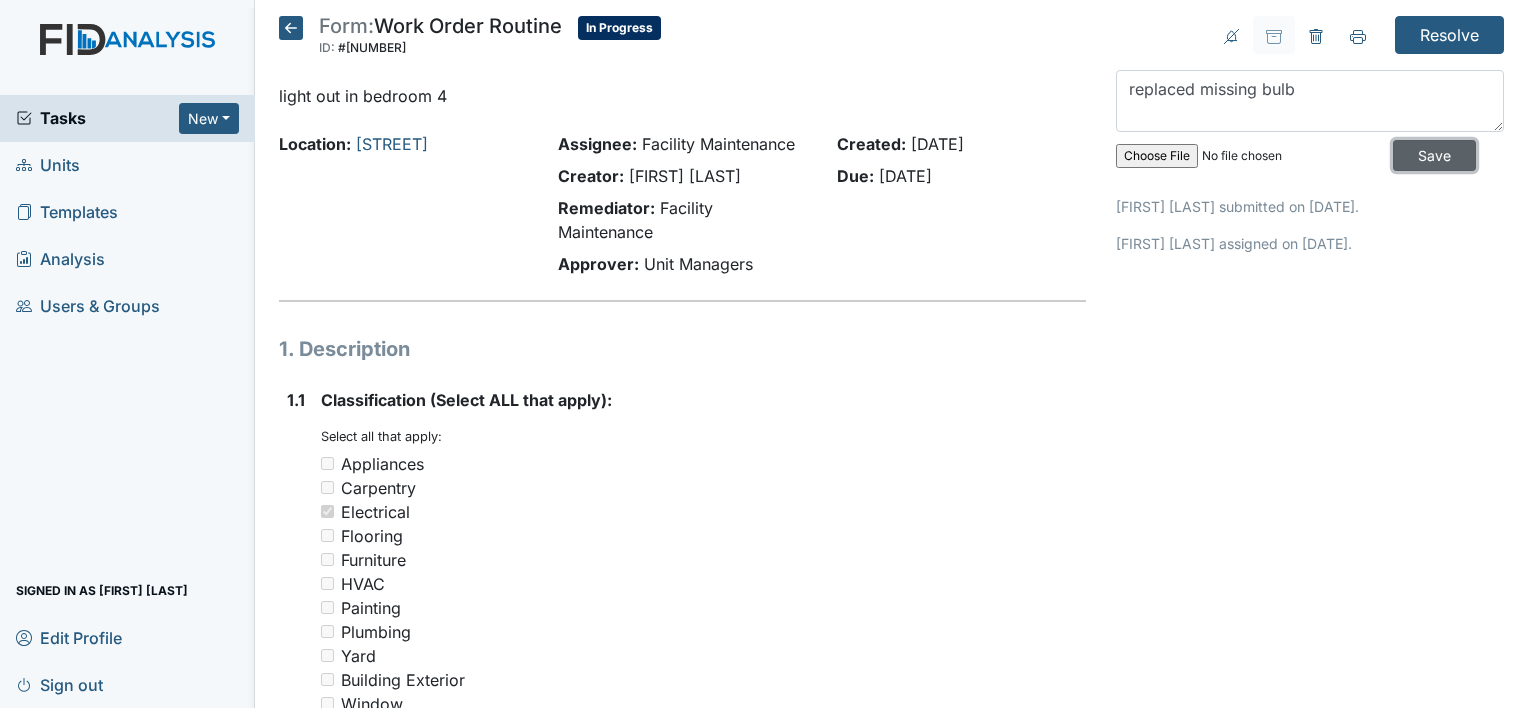 click on "Save" at bounding box center [1434, 155] 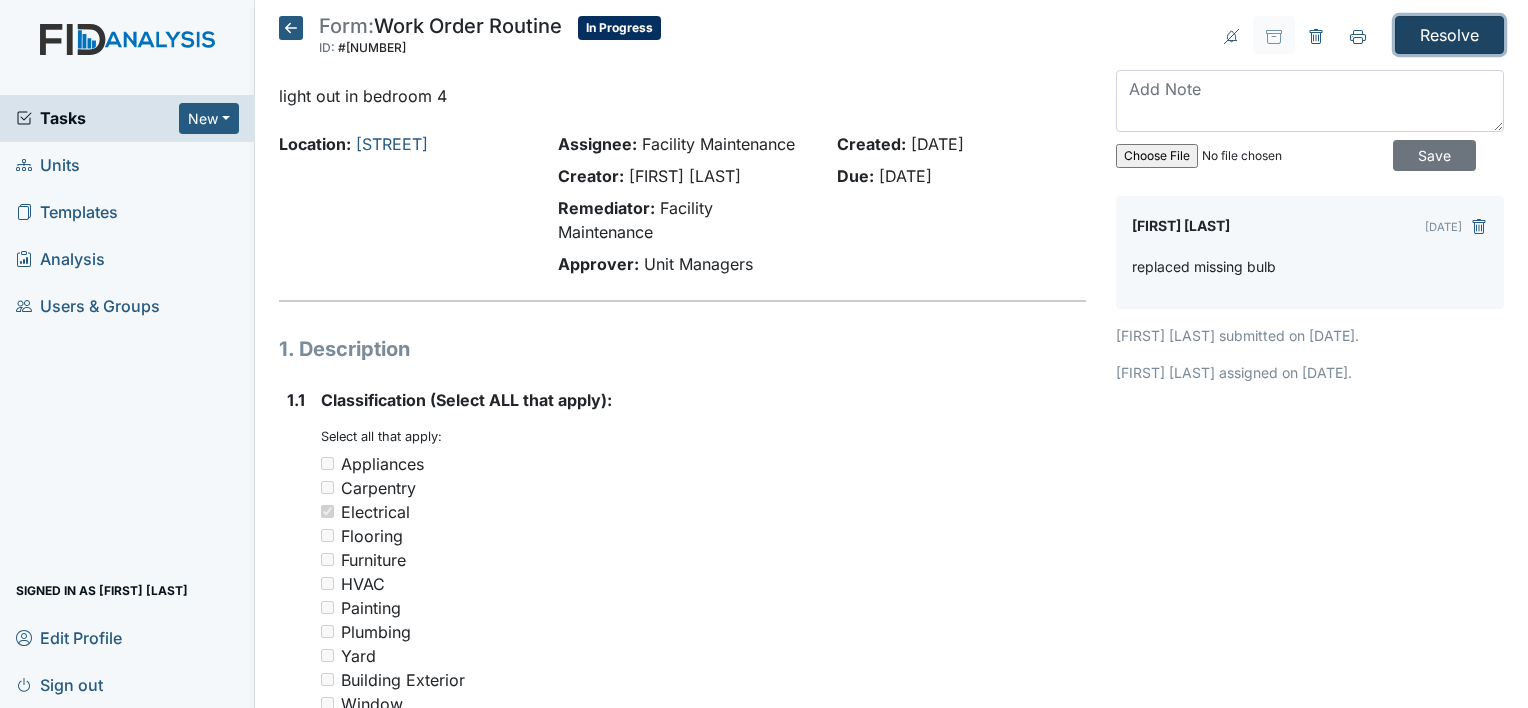 click on "Resolve" at bounding box center (1449, 35) 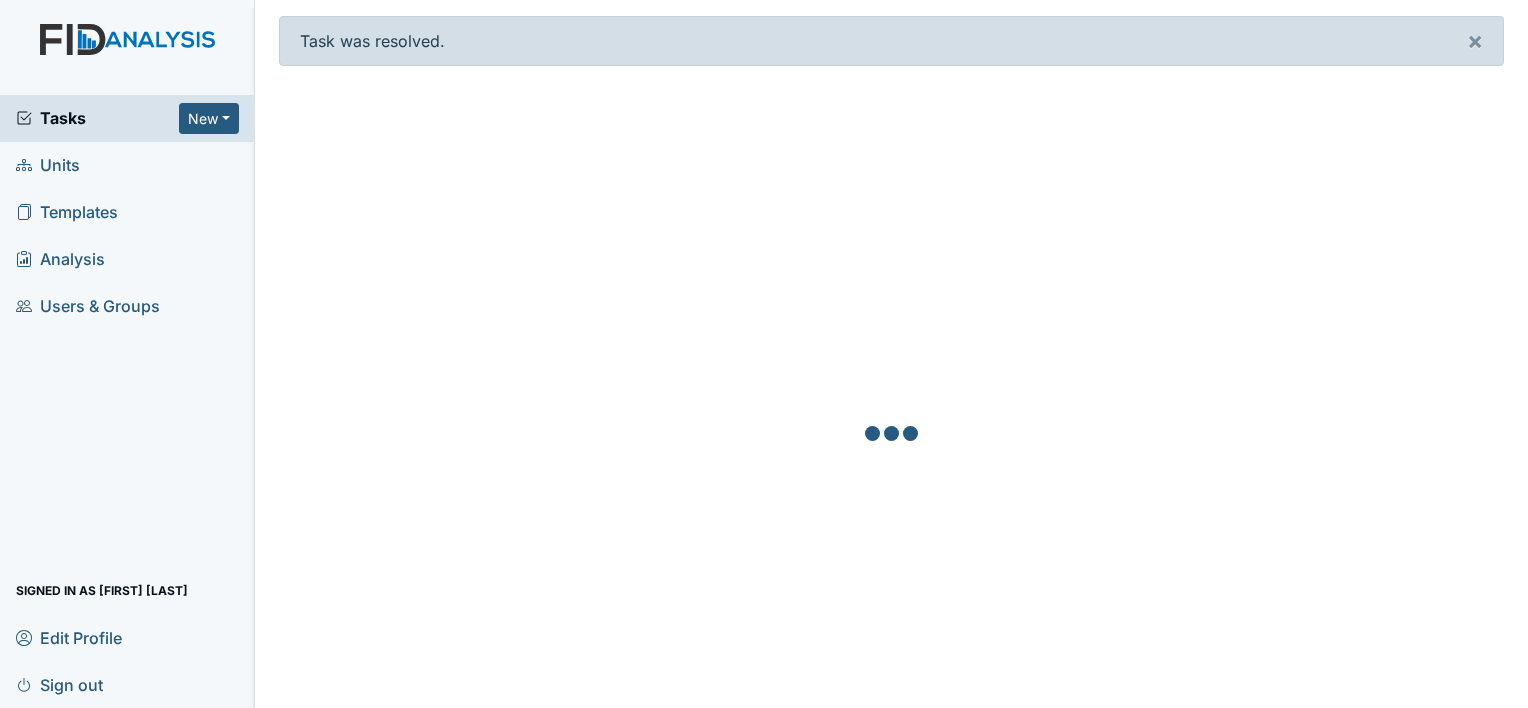 scroll, scrollTop: 0, scrollLeft: 0, axis: both 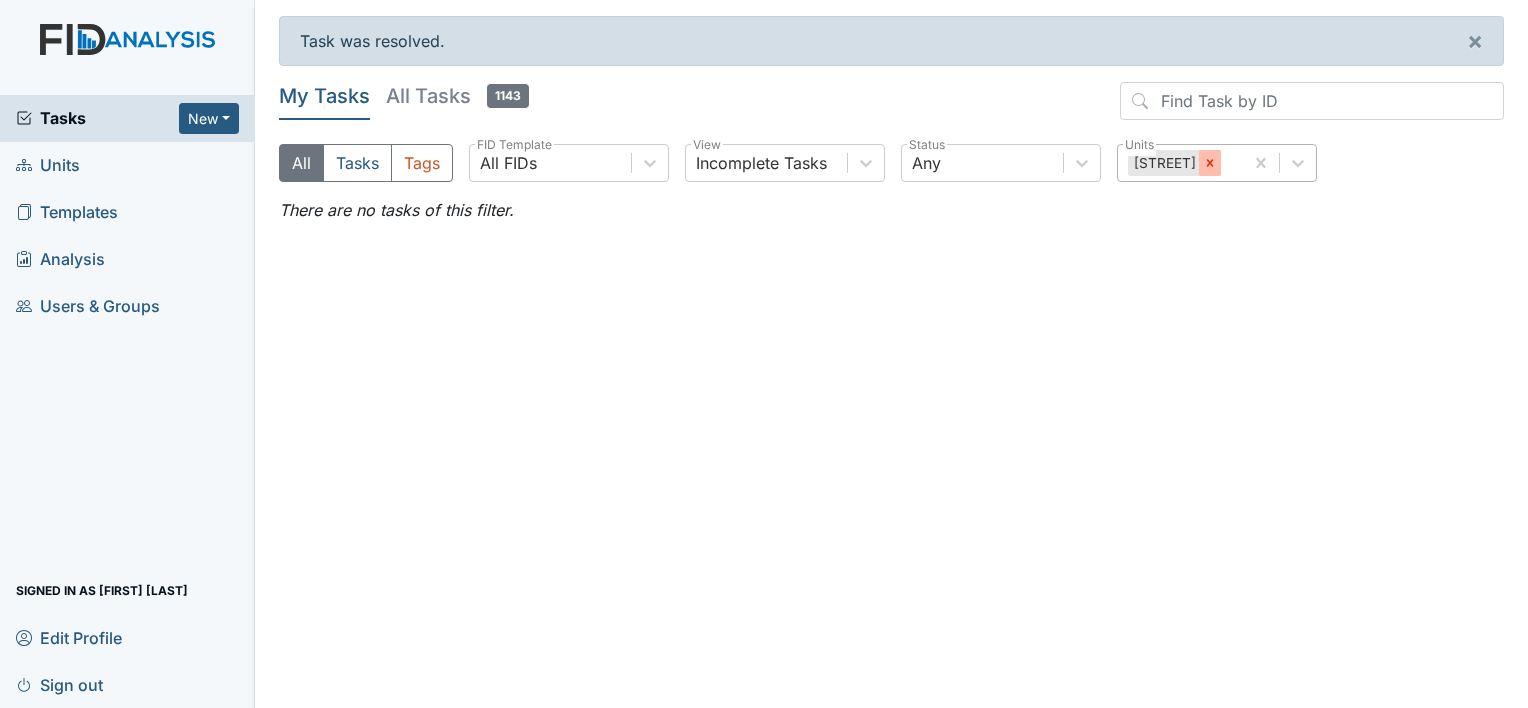 click at bounding box center [1210, 163] 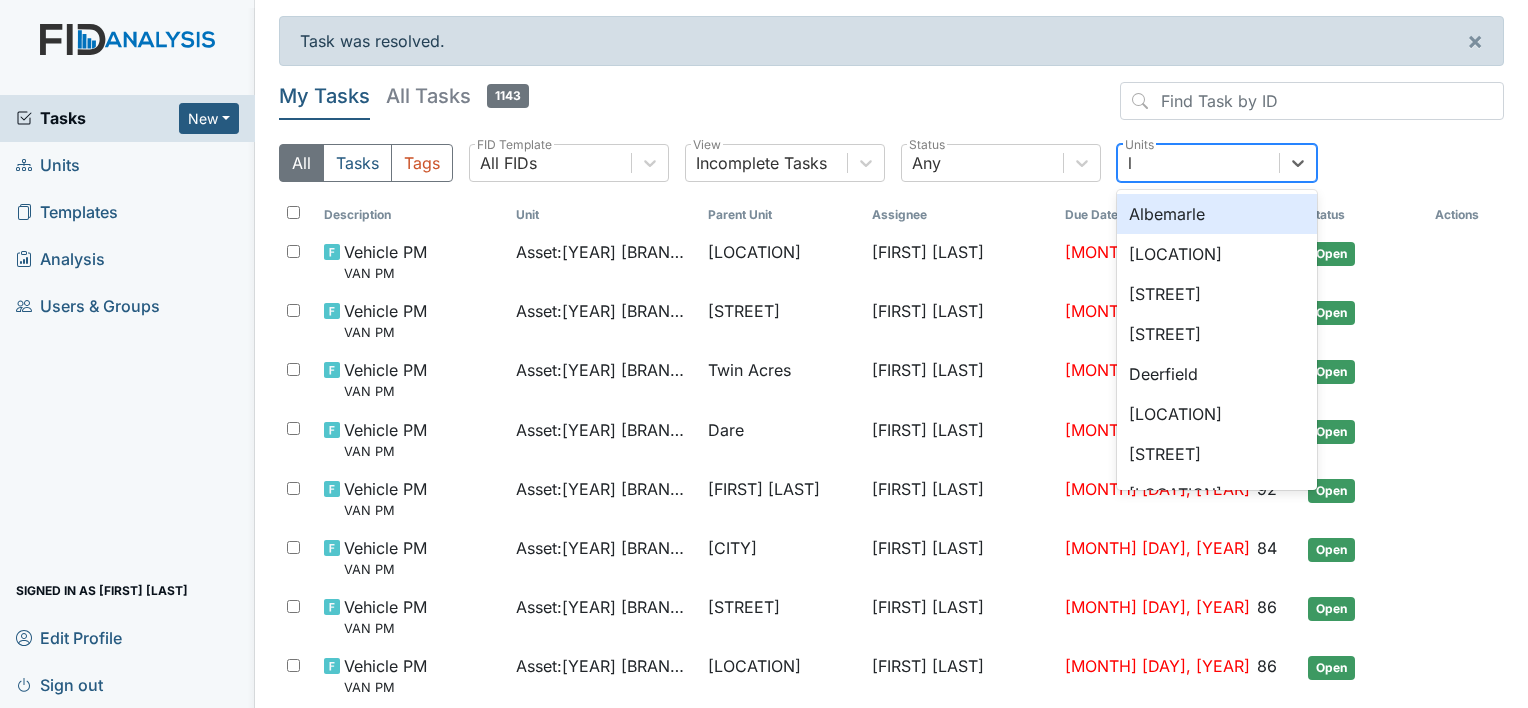 type on "lq" 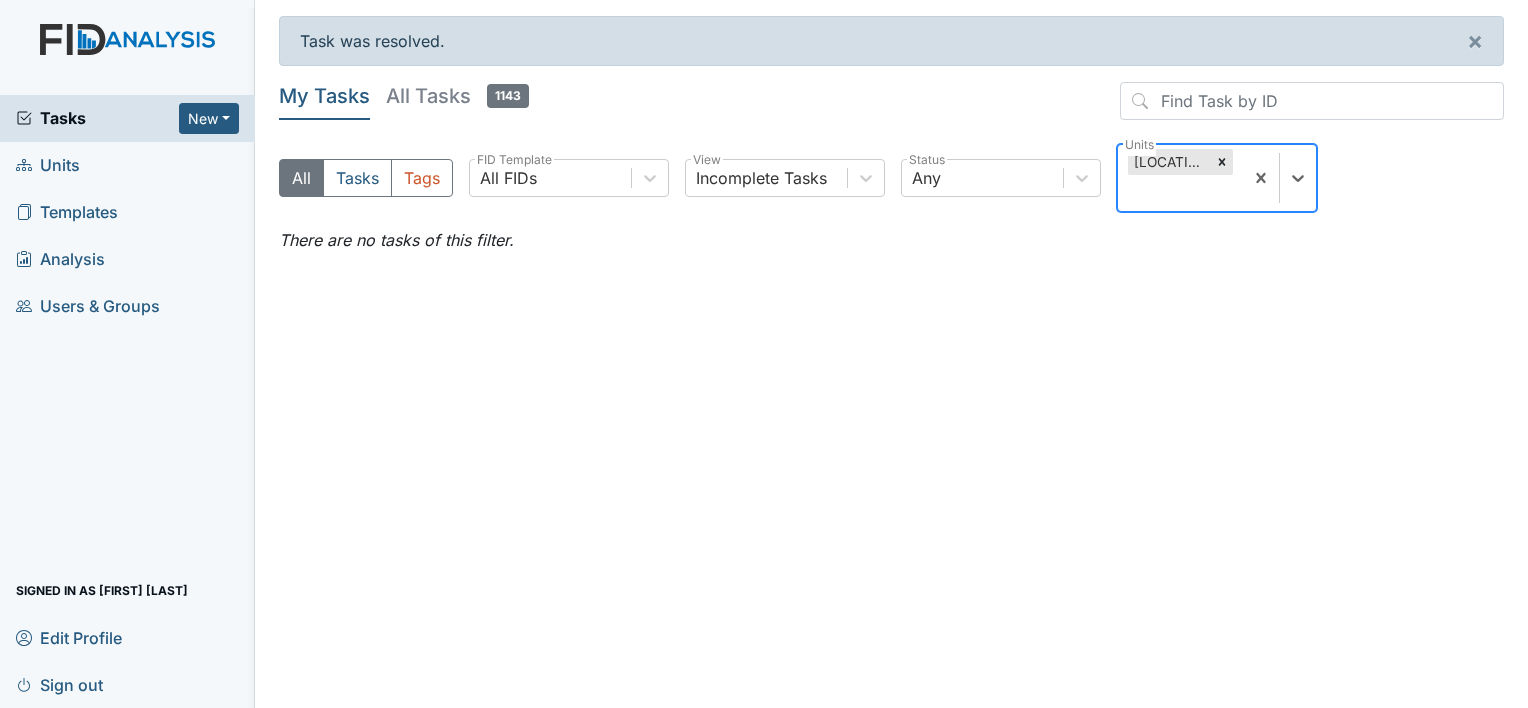 click at bounding box center (1222, 162) 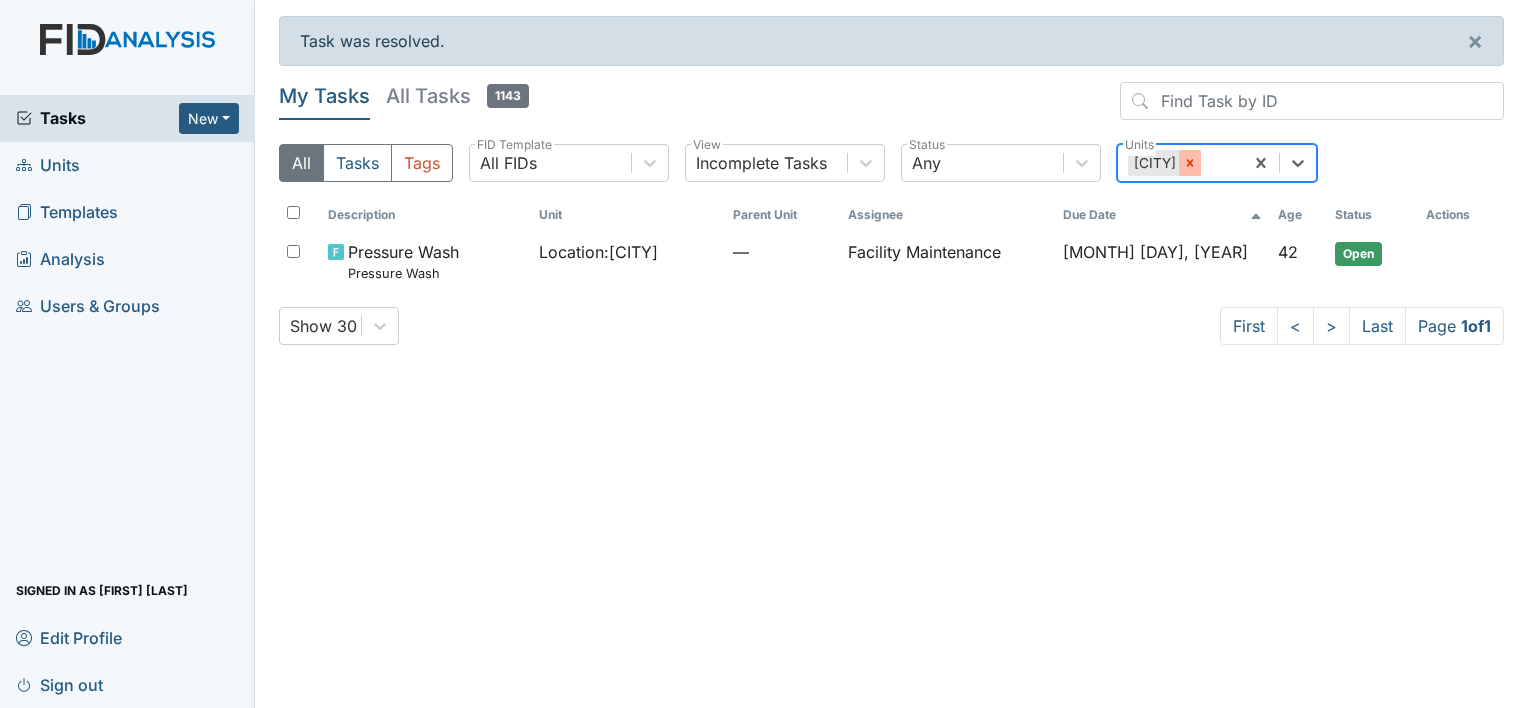 click at bounding box center [1190, 163] 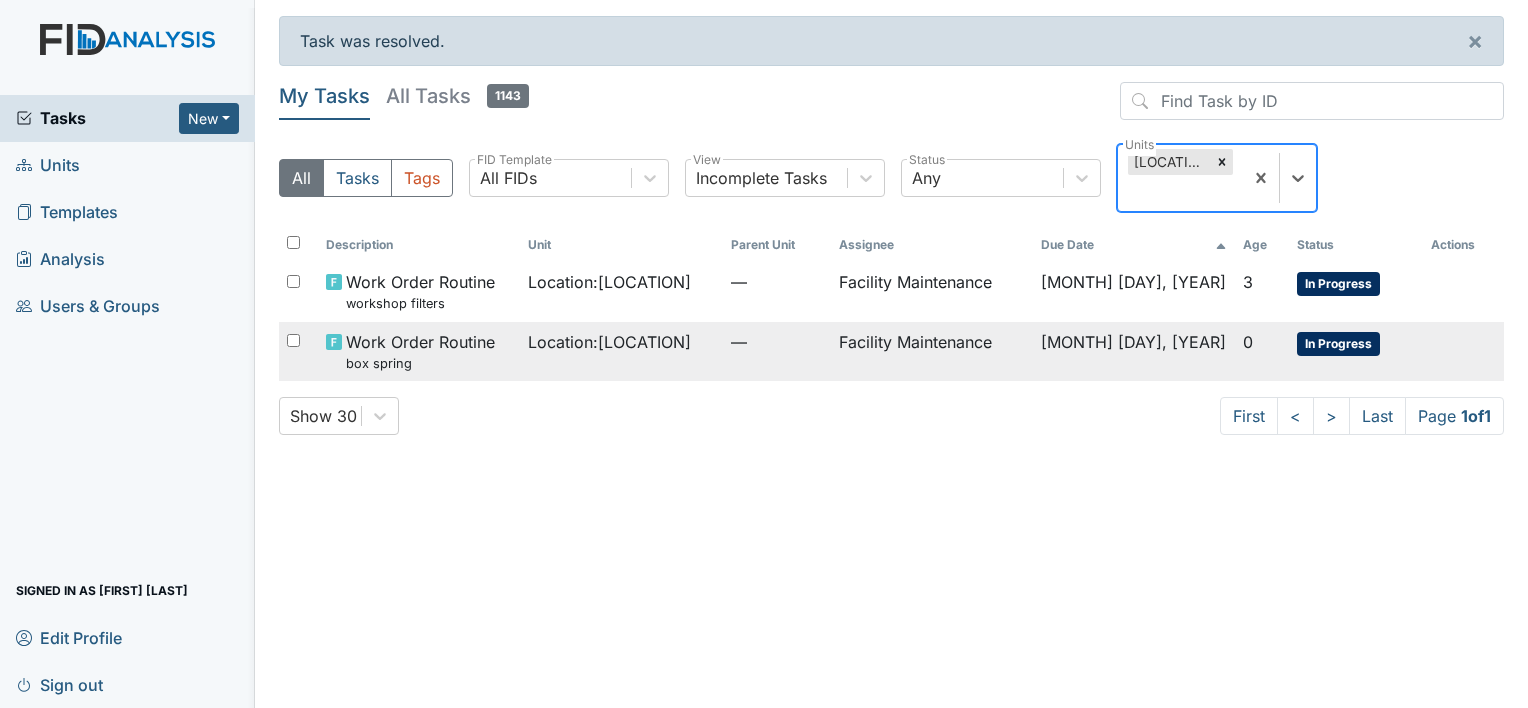 click on "—" at bounding box center [777, 282] 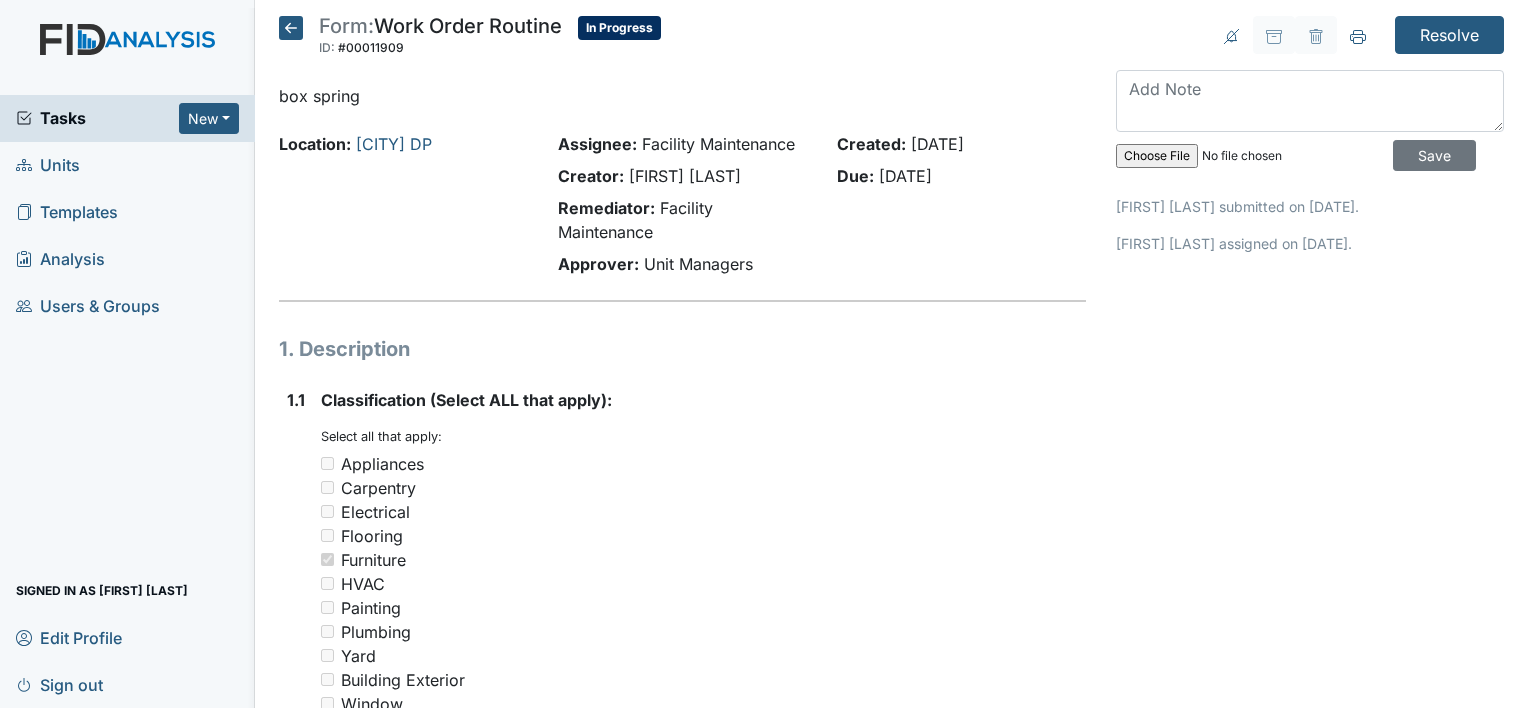 scroll, scrollTop: 0, scrollLeft: 0, axis: both 